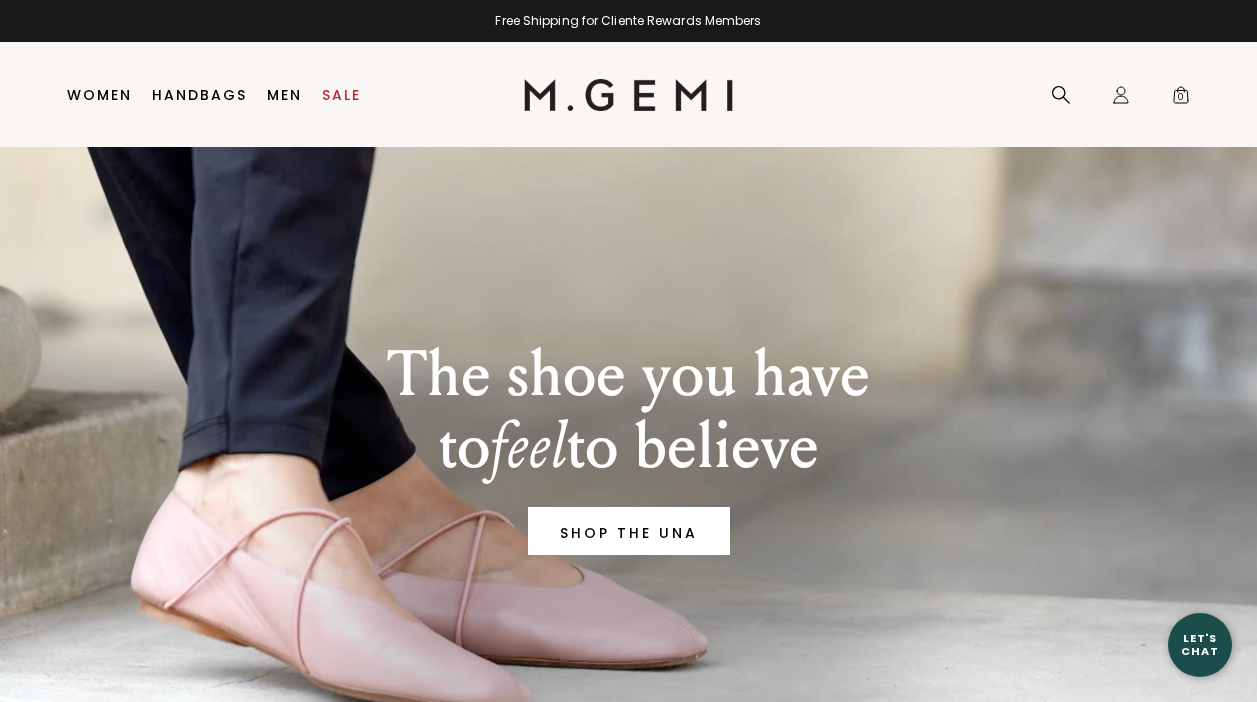 scroll, scrollTop: 0, scrollLeft: 0, axis: both 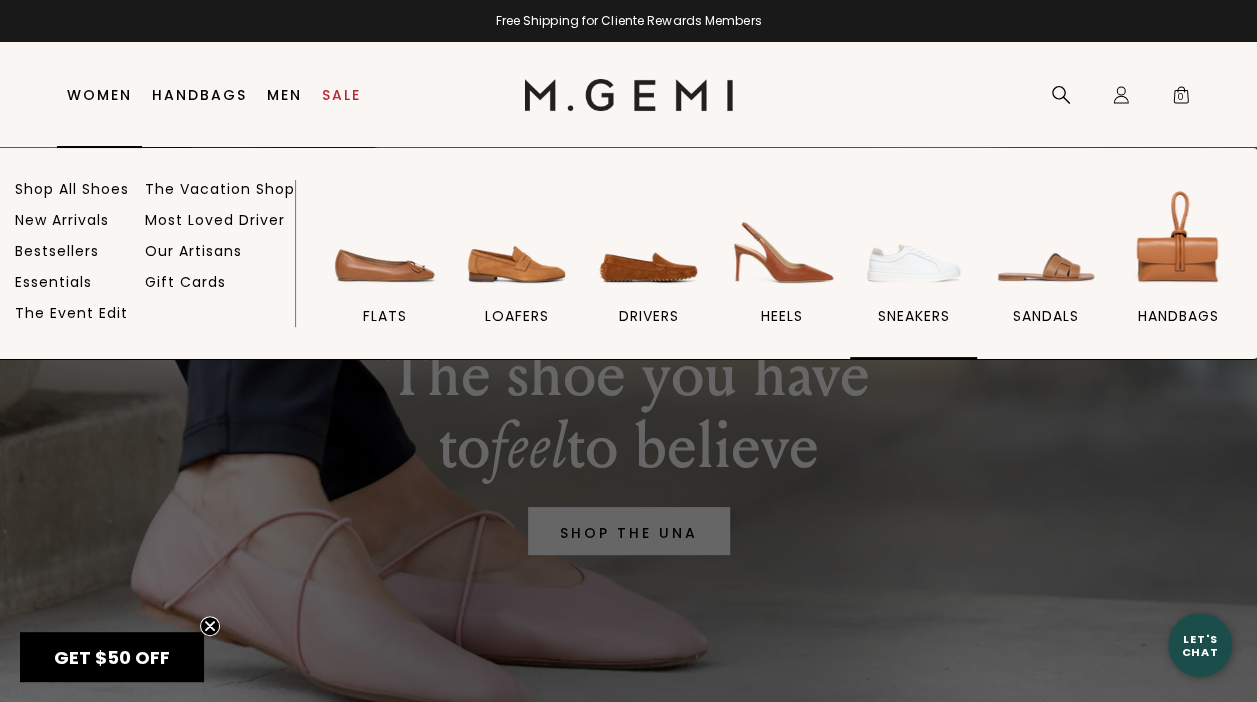 click at bounding box center [914, 241] 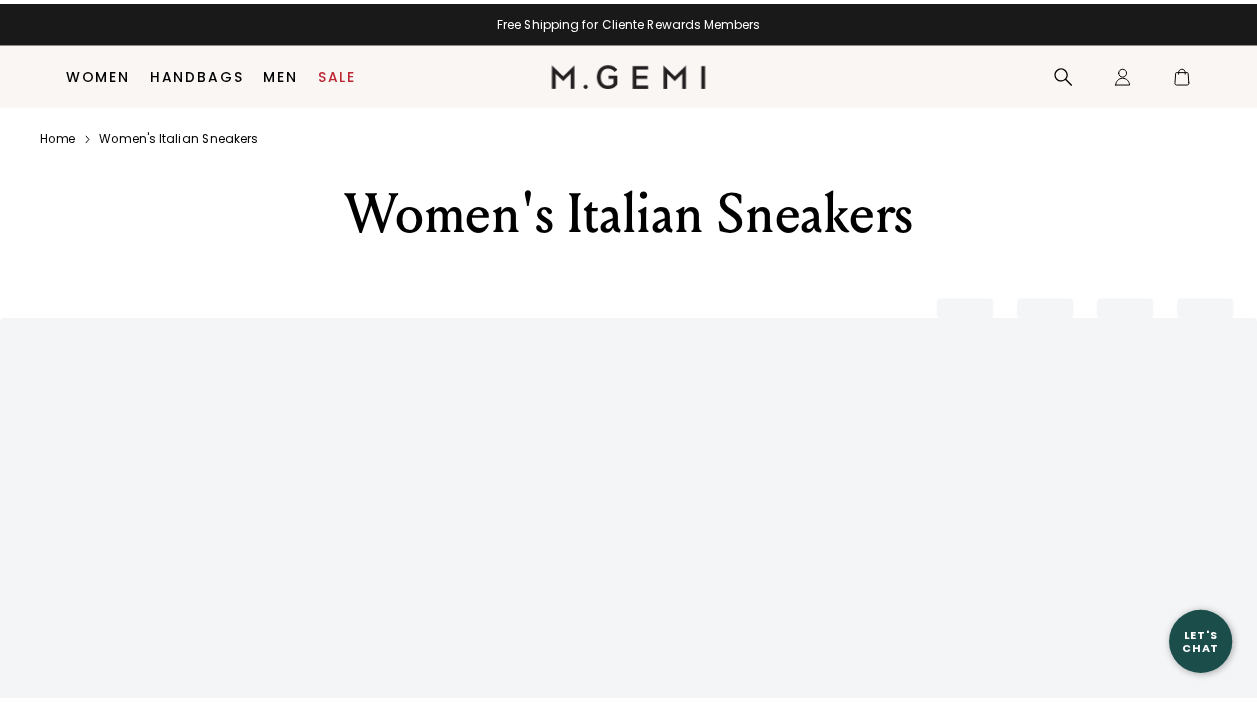 scroll, scrollTop: 114, scrollLeft: 0, axis: vertical 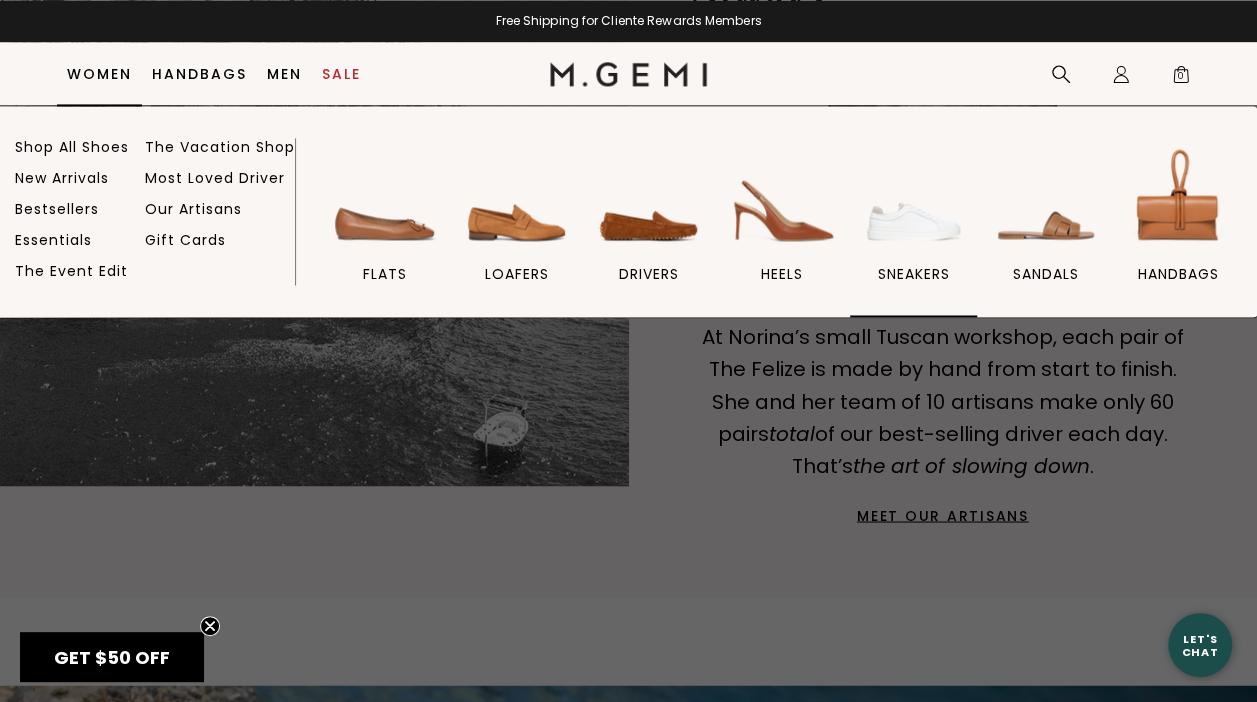 click at bounding box center (914, 199) 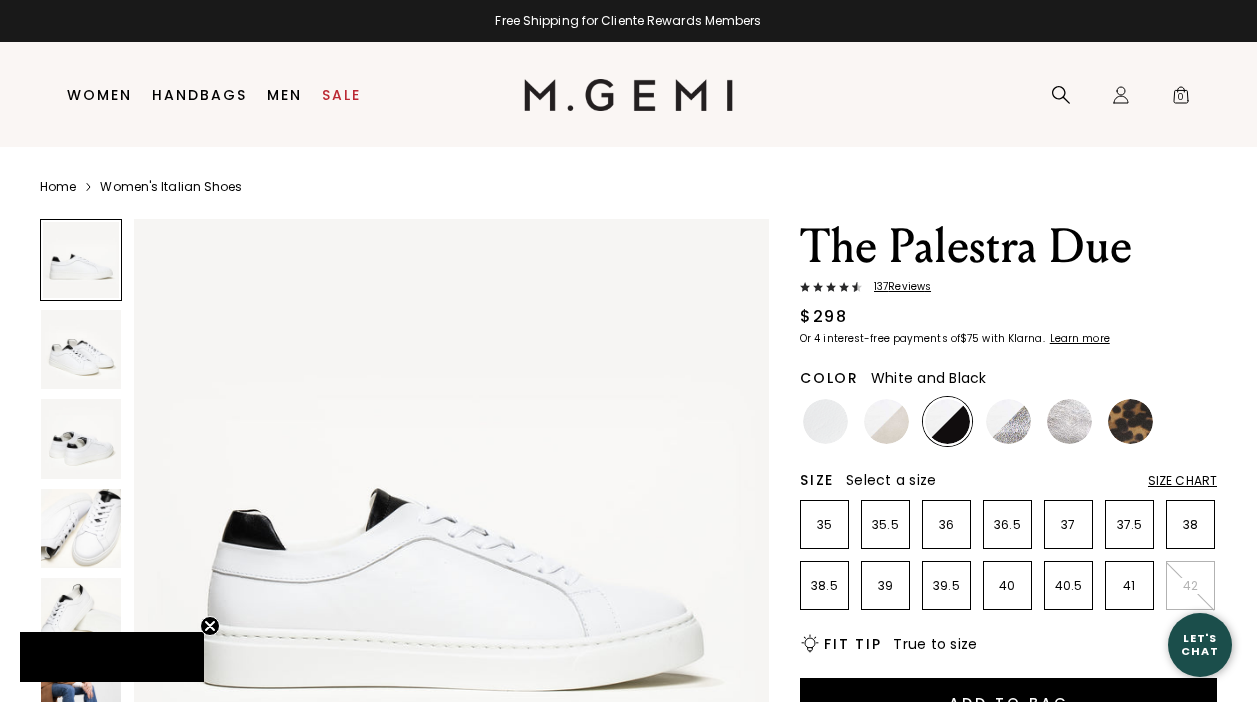 scroll, scrollTop: 0, scrollLeft: 0, axis: both 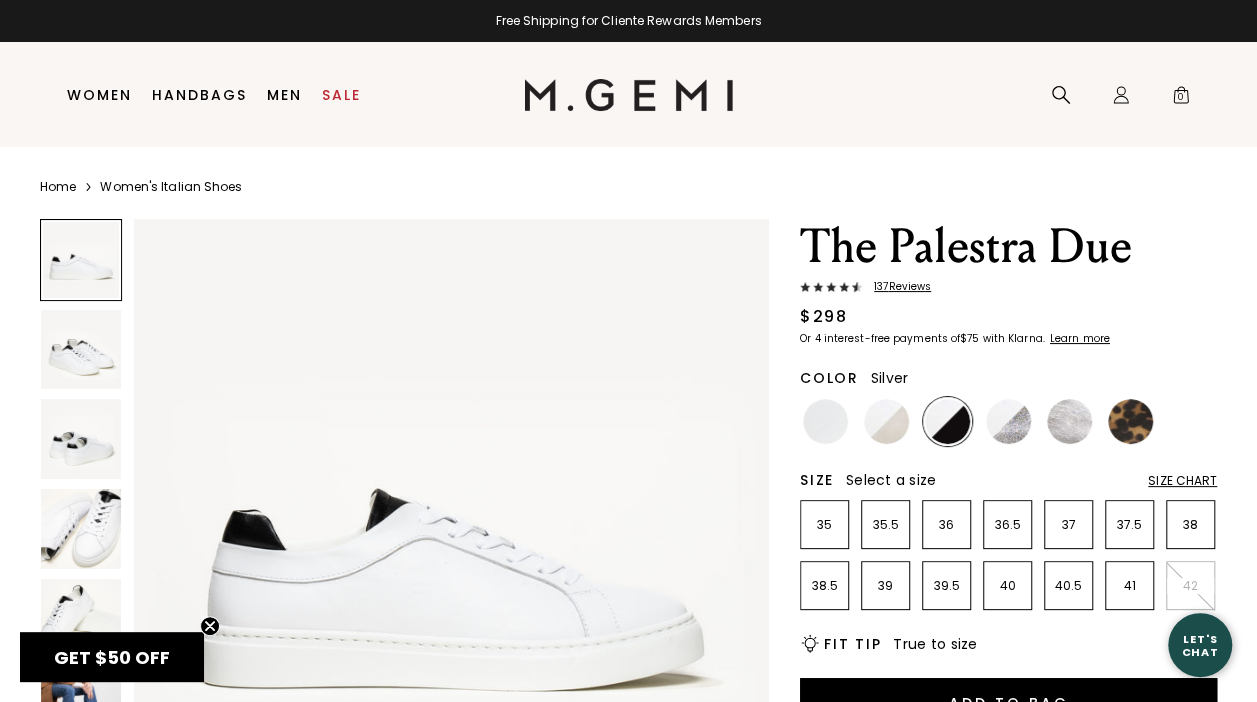click at bounding box center [1069, 421] 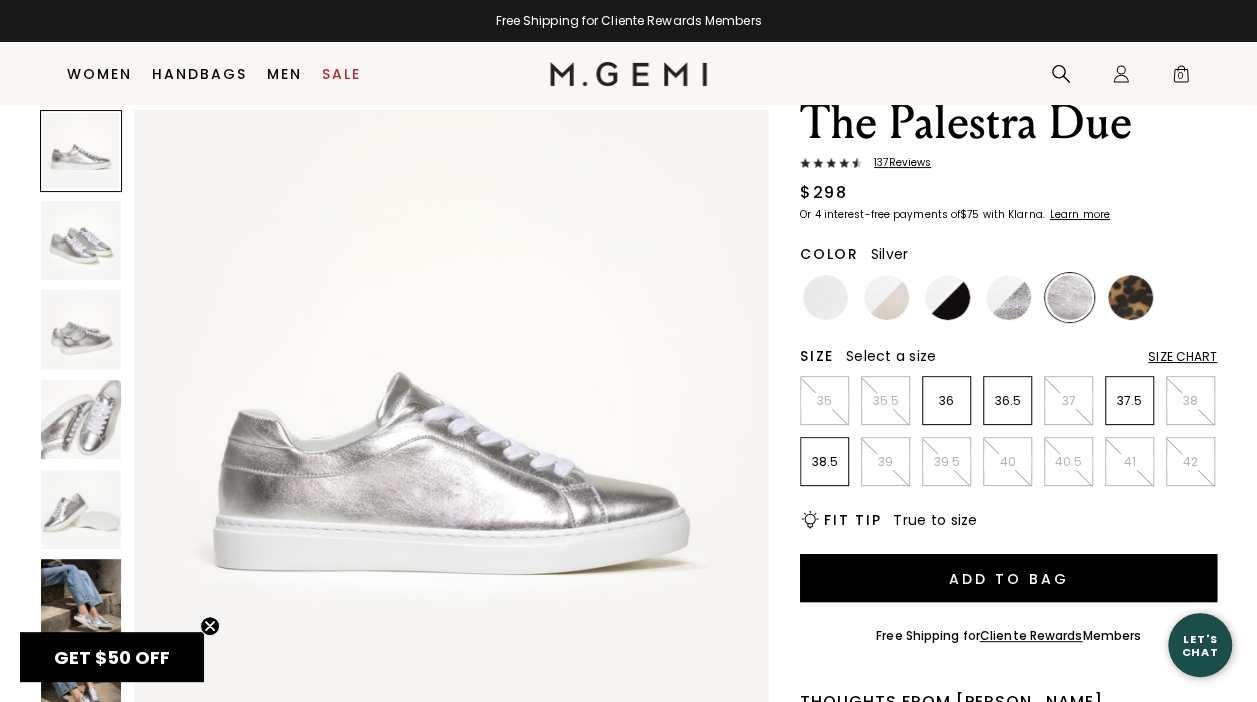 scroll, scrollTop: 86, scrollLeft: 0, axis: vertical 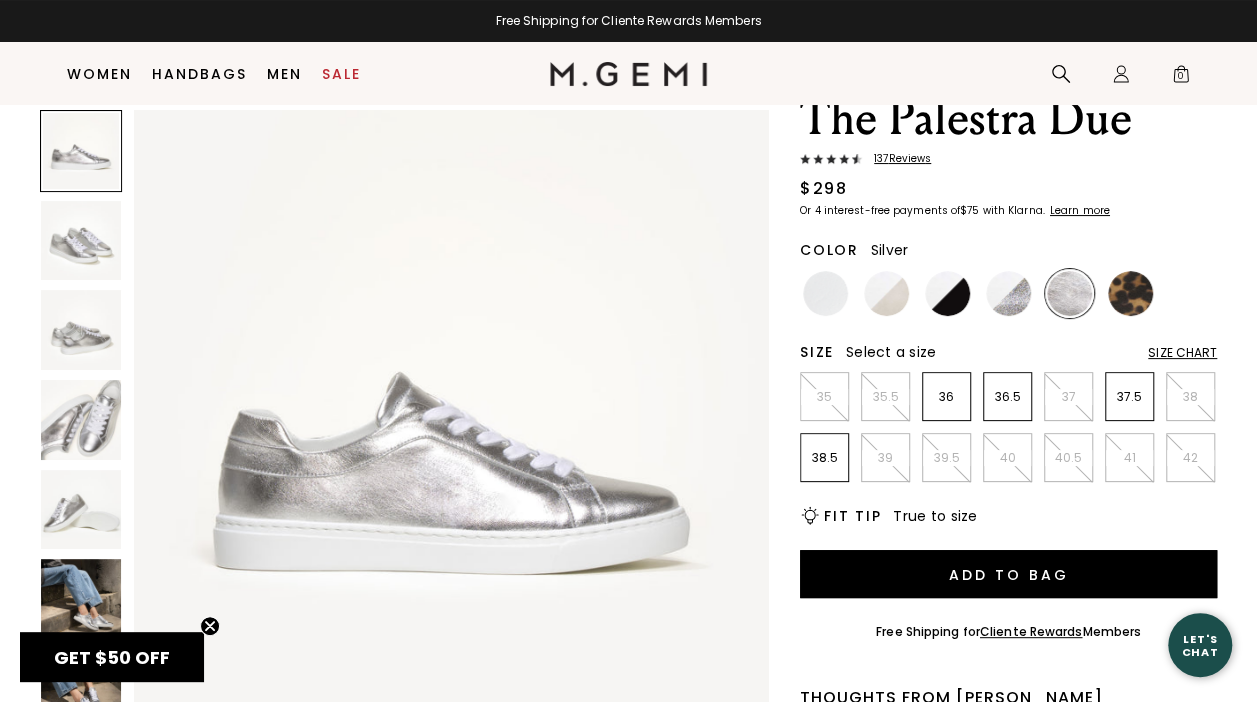 click at bounding box center (81, 510) 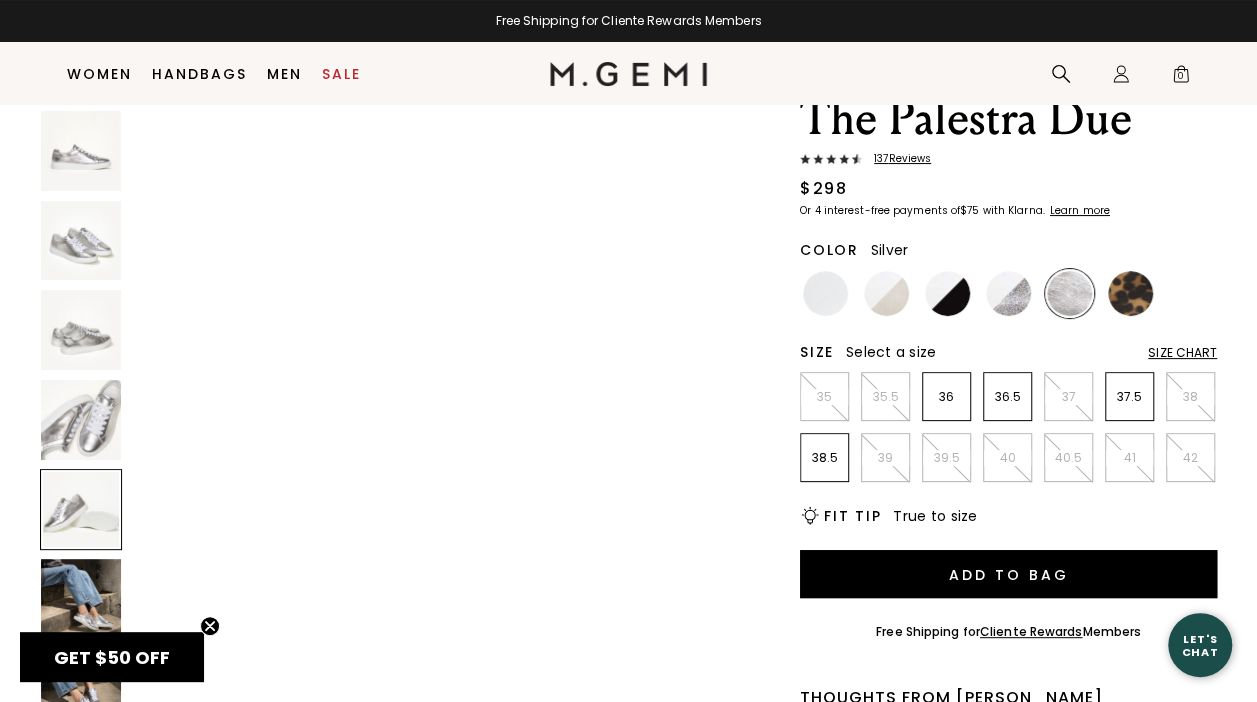 scroll, scrollTop: 2559, scrollLeft: 0, axis: vertical 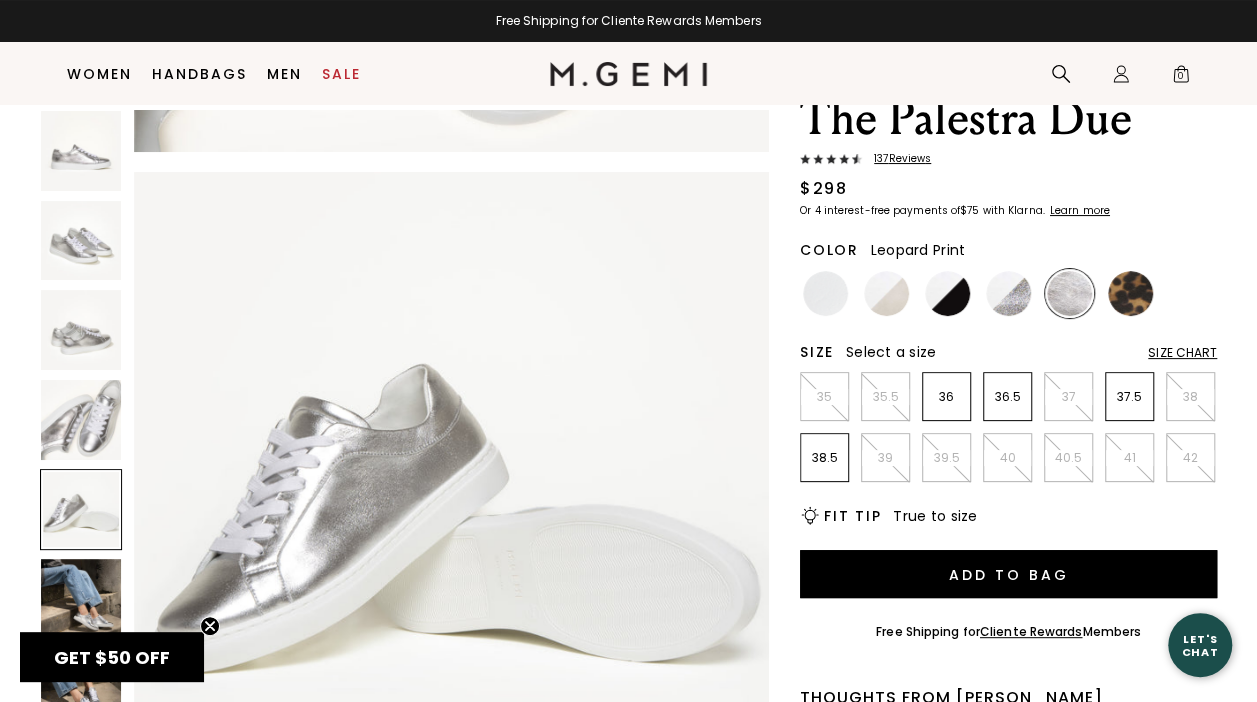 click at bounding box center [1130, 293] 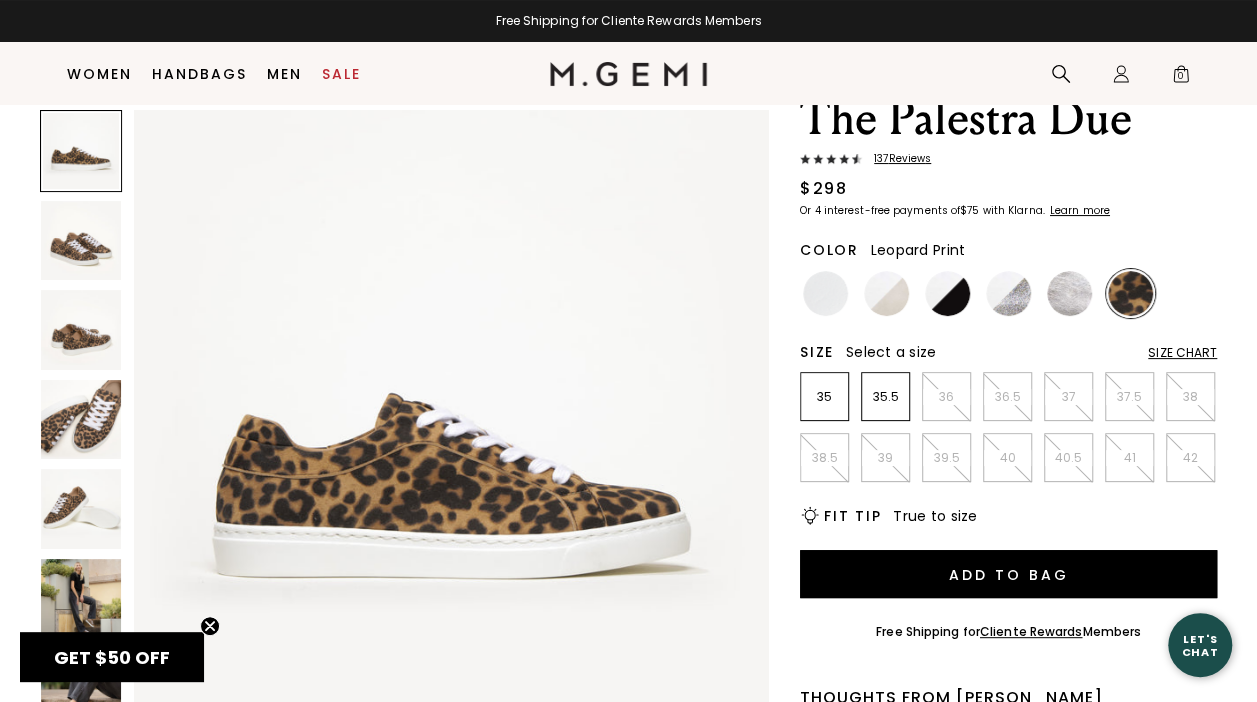 scroll, scrollTop: 0, scrollLeft: 0, axis: both 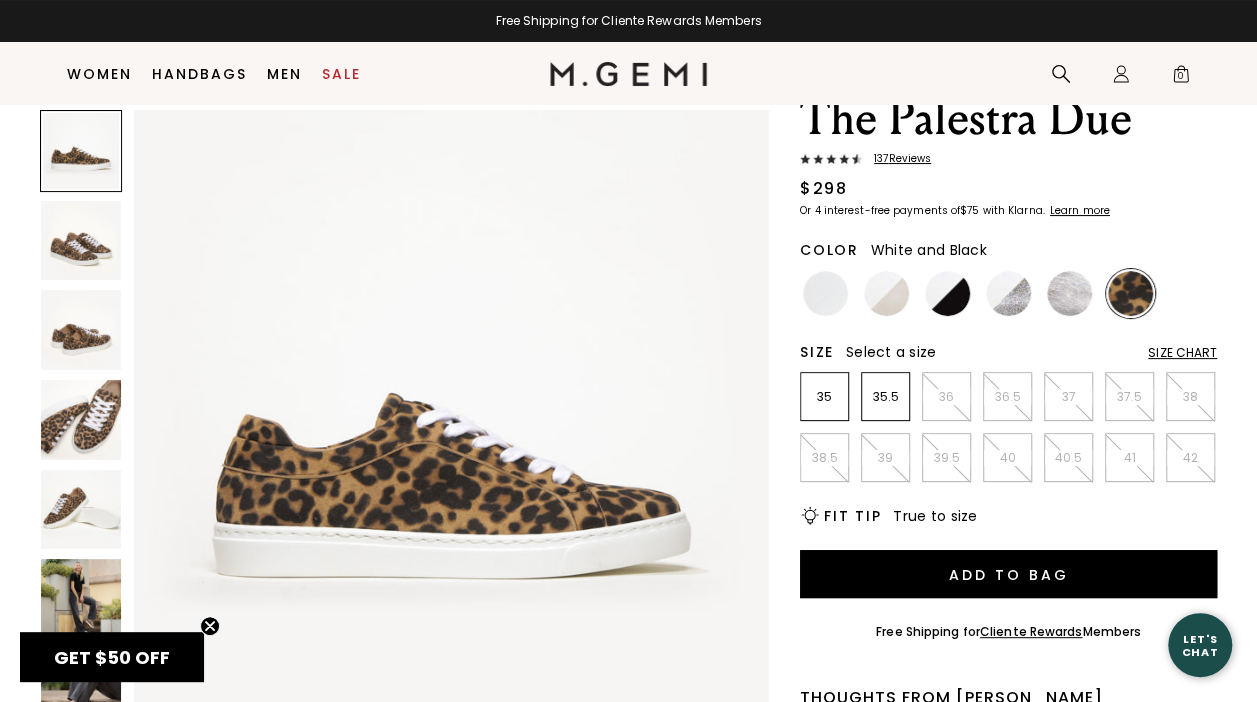 click at bounding box center [947, 293] 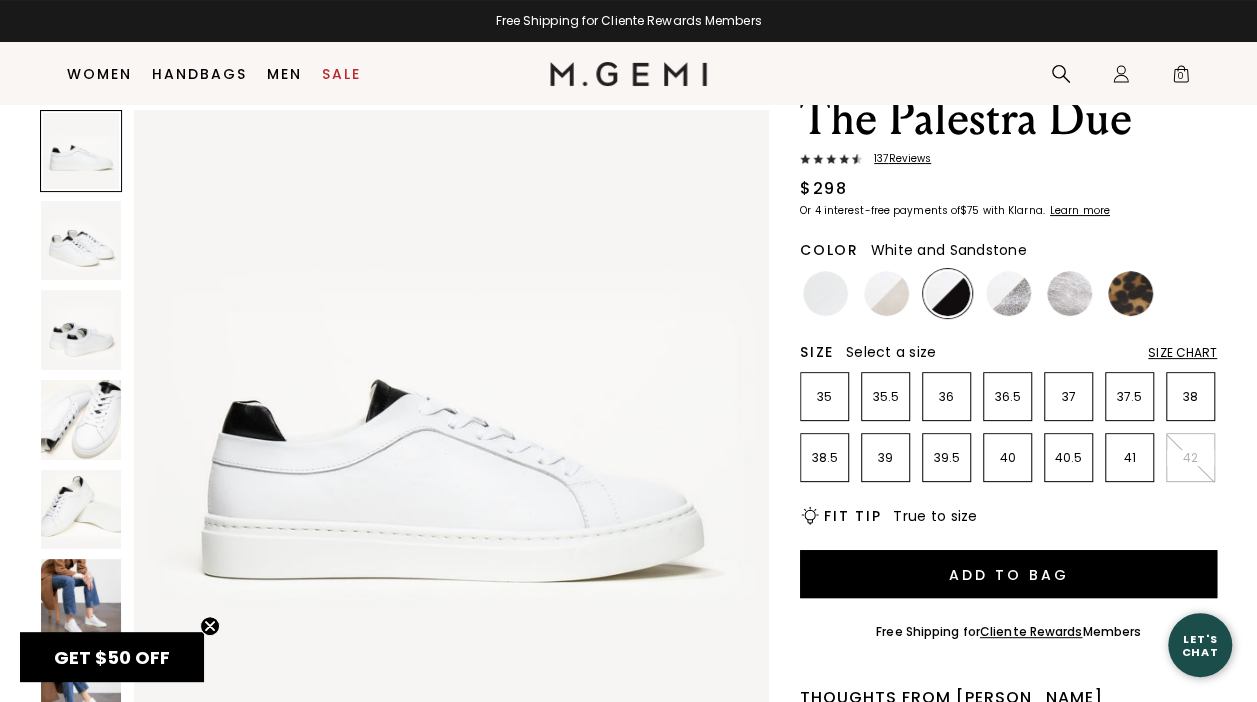click at bounding box center [886, 293] 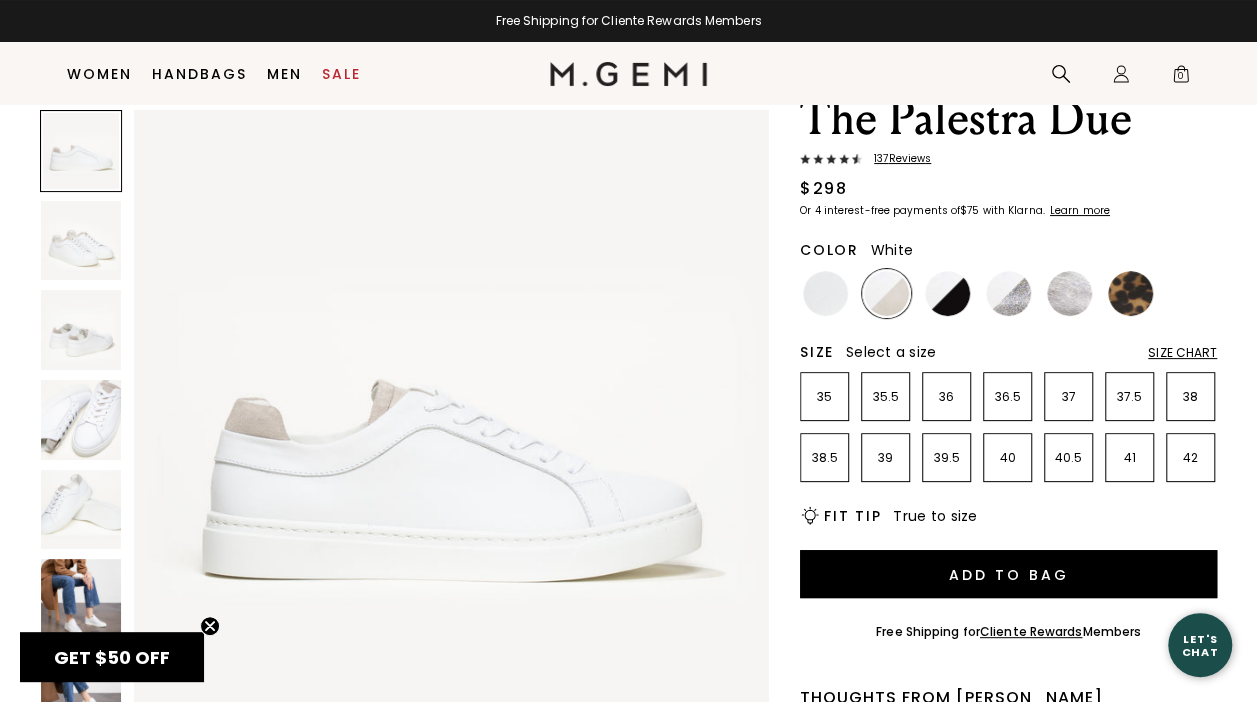 click at bounding box center [825, 293] 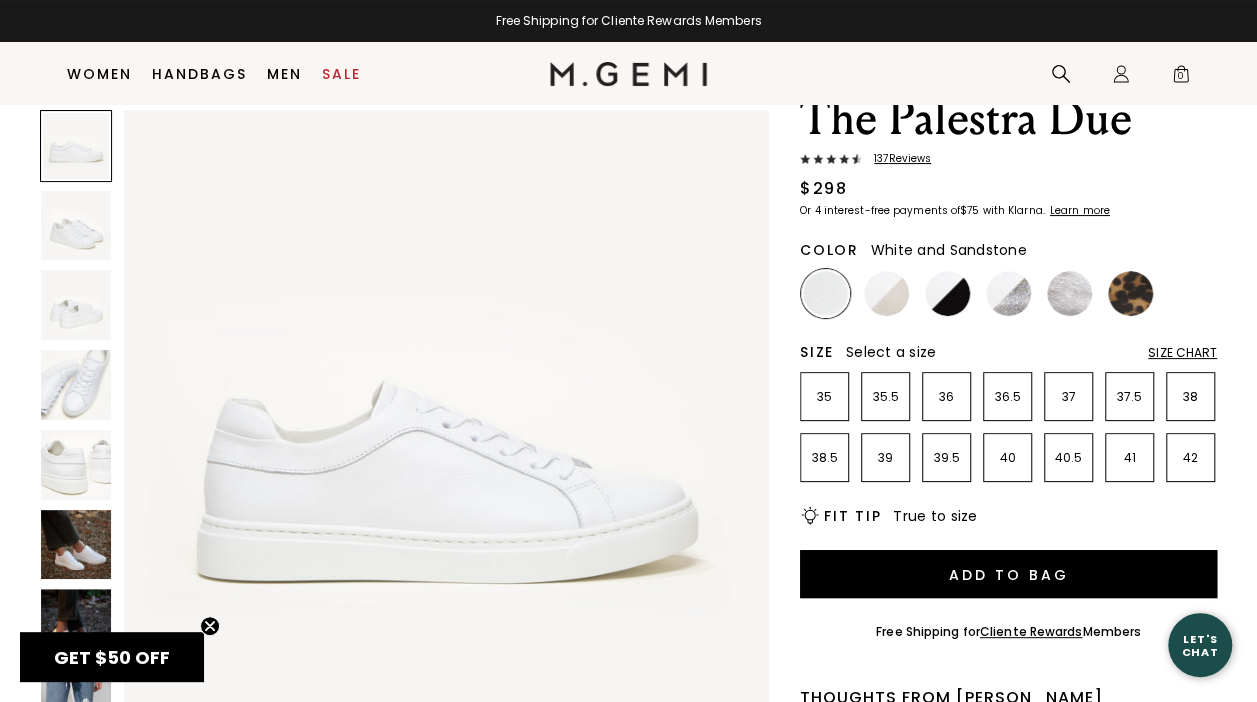 click at bounding box center (886, 293) 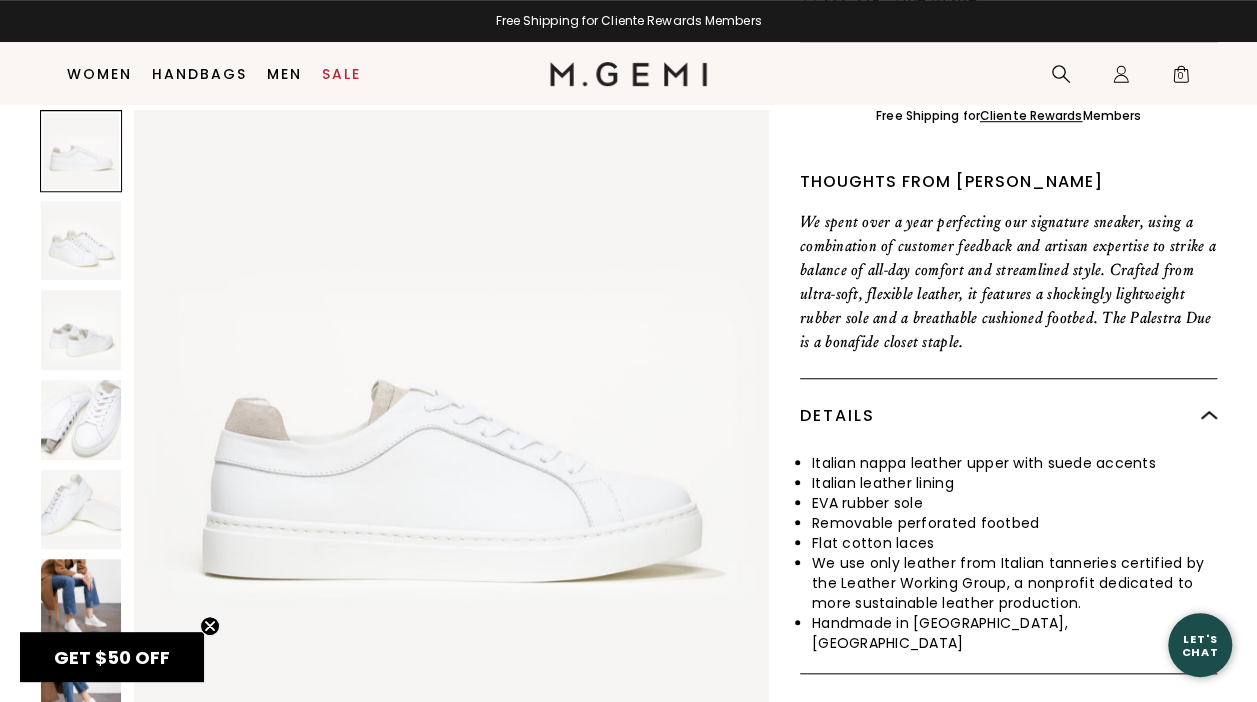 scroll, scrollTop: 603, scrollLeft: 0, axis: vertical 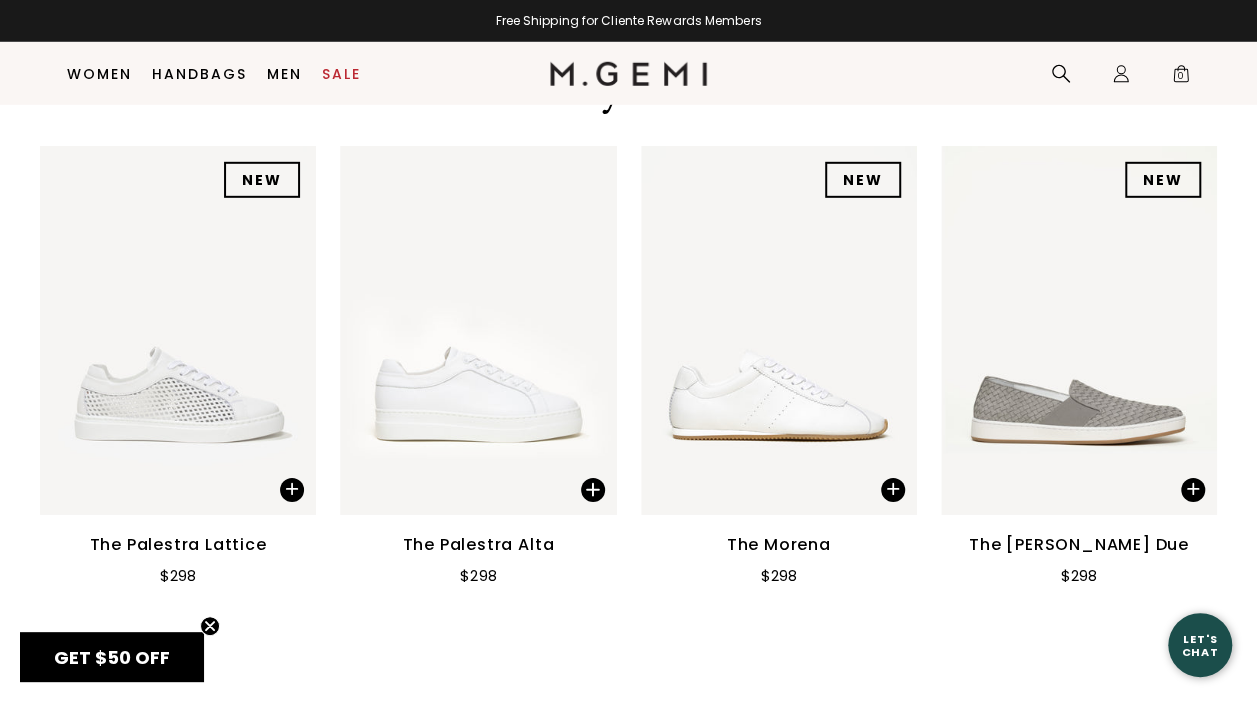 click on "The Cerchio Due" at bounding box center [1079, 545] 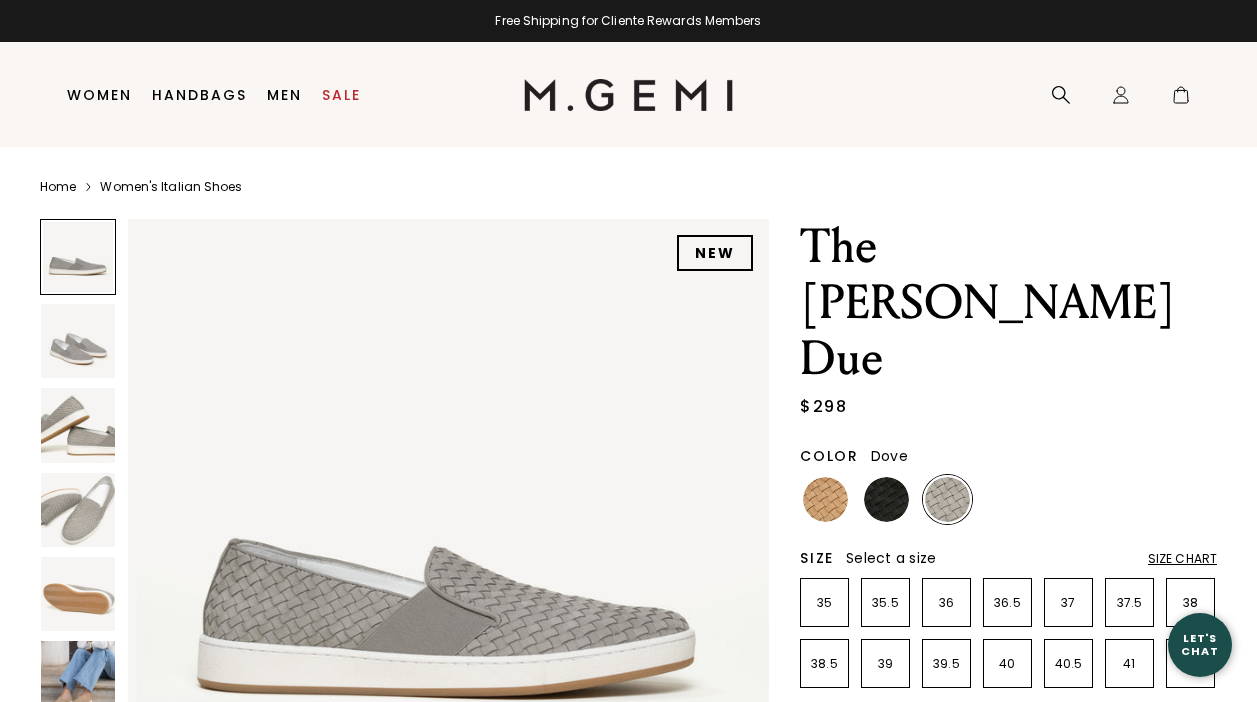 scroll, scrollTop: 0, scrollLeft: 0, axis: both 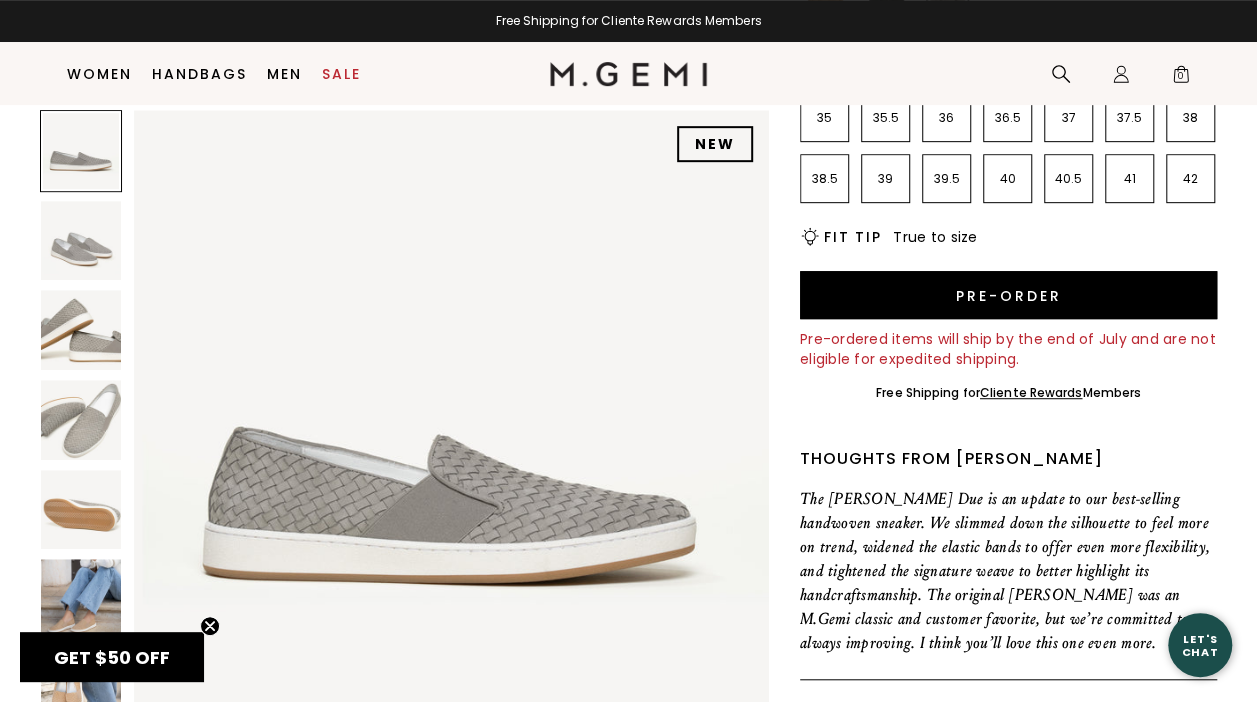 click at bounding box center [81, 330] 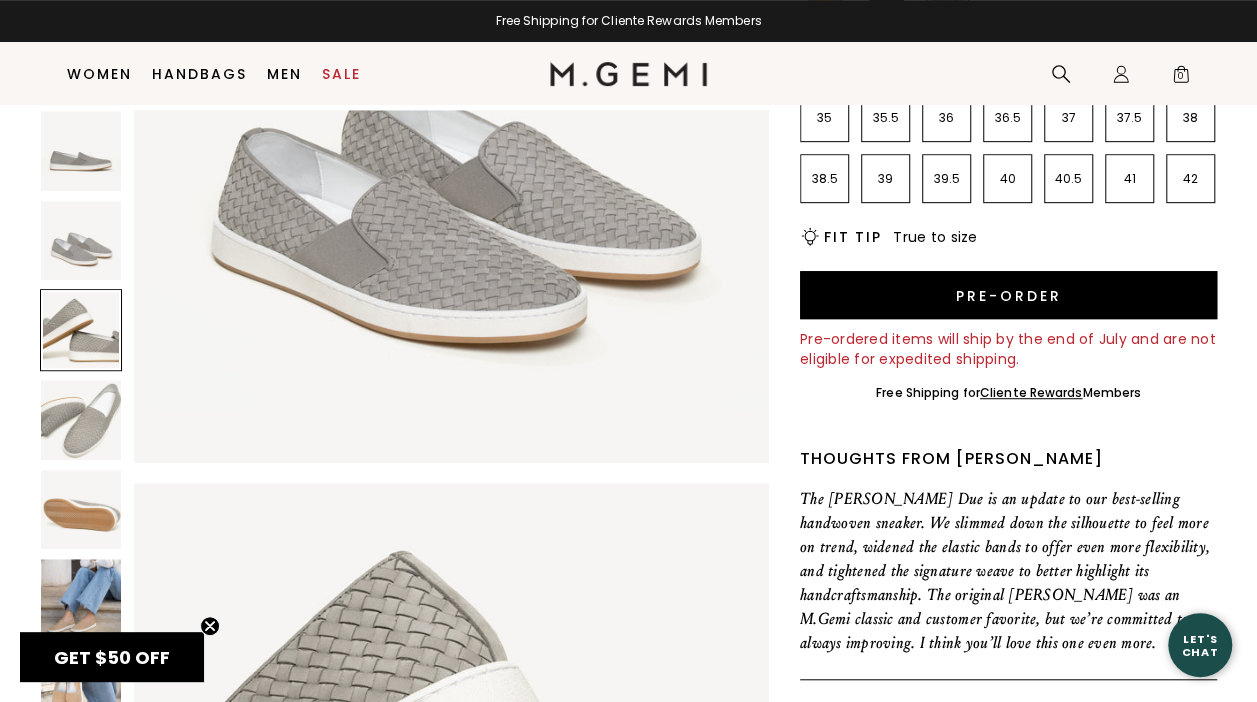 scroll, scrollTop: 1279, scrollLeft: 0, axis: vertical 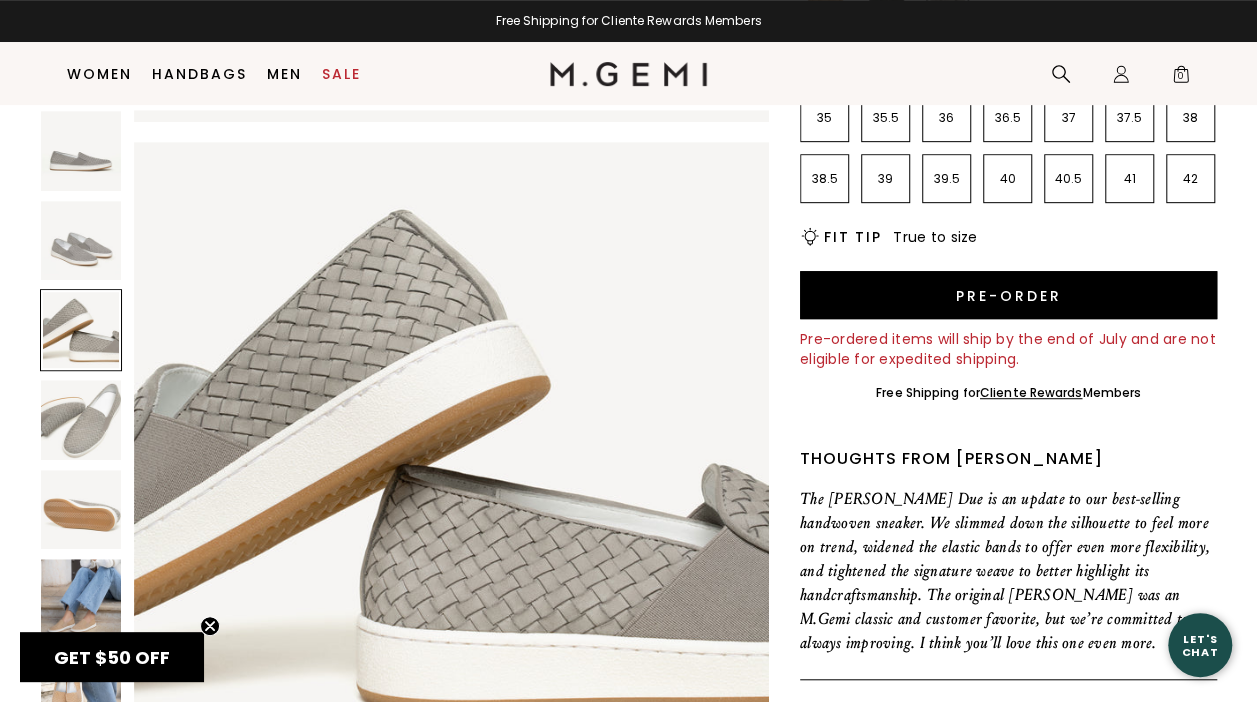 click at bounding box center (81, 420) 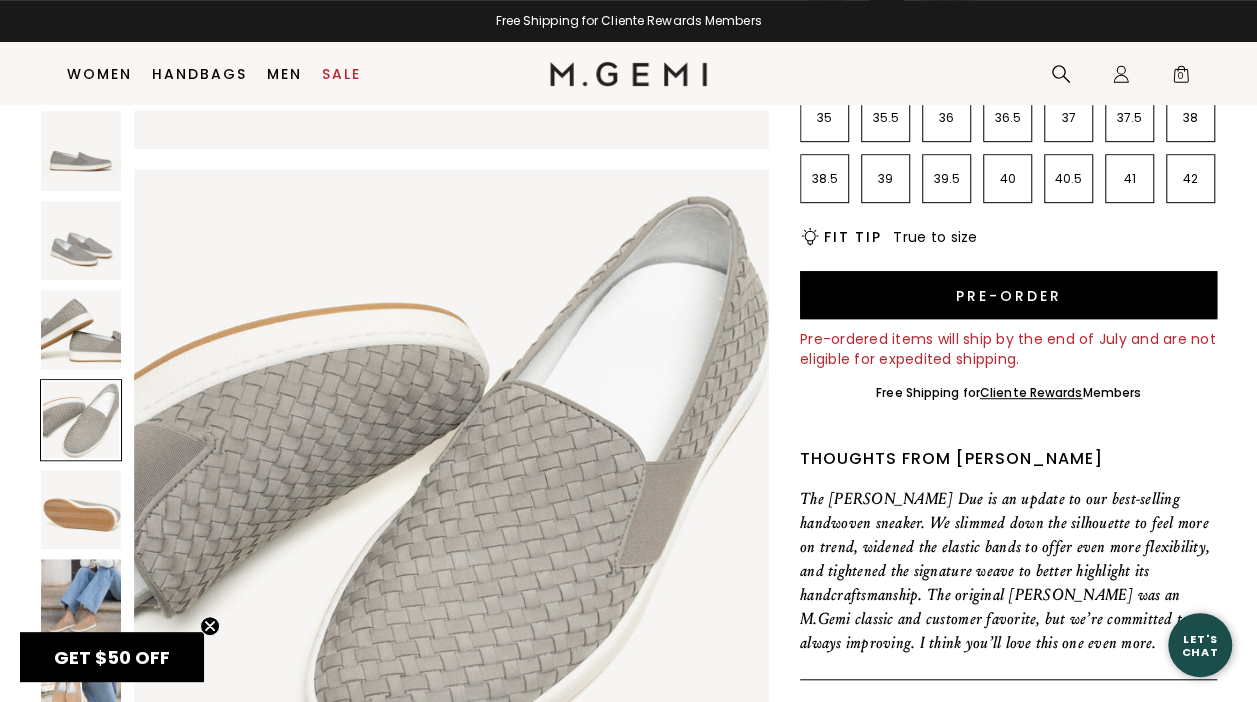 scroll, scrollTop: 1919, scrollLeft: 0, axis: vertical 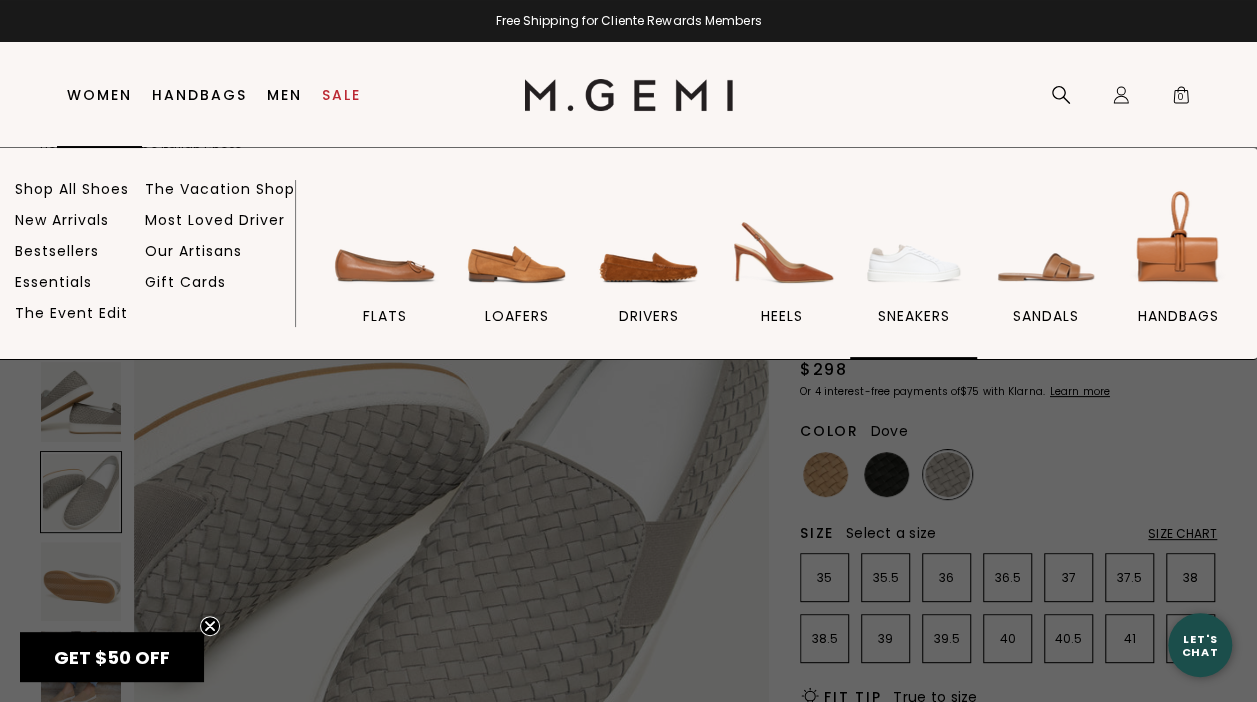click on "sneakers" at bounding box center (914, 316) 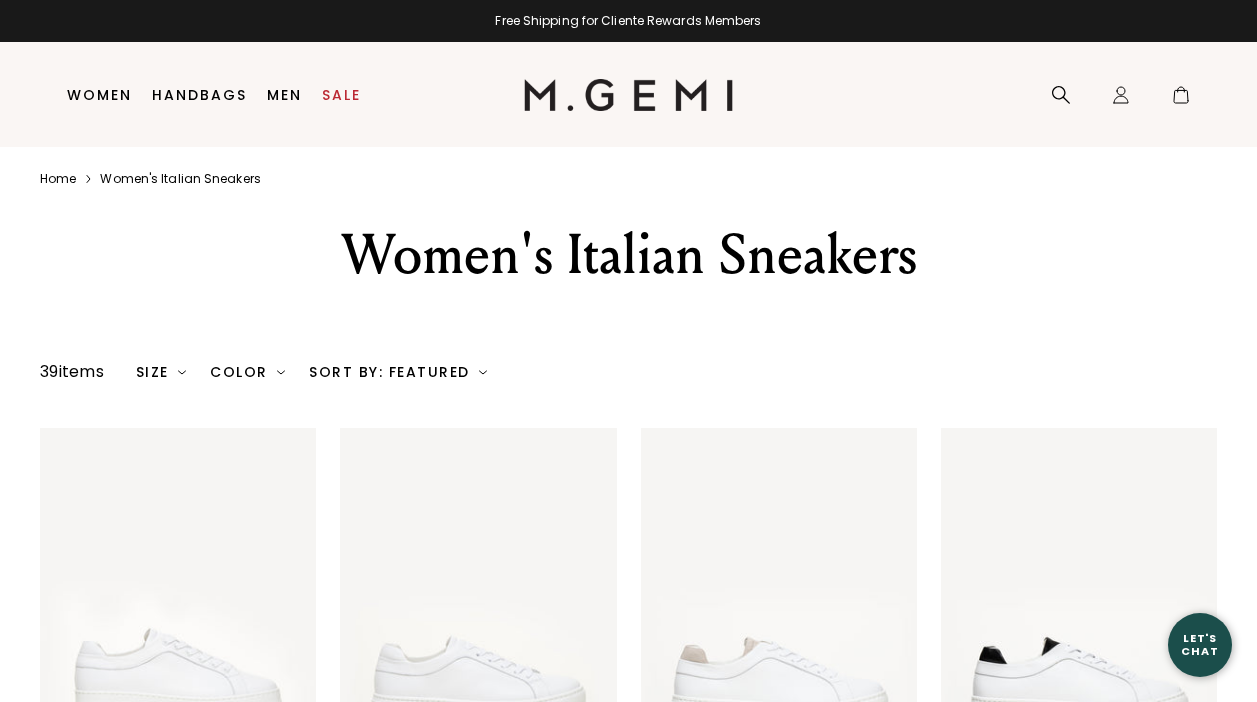 scroll, scrollTop: 0, scrollLeft: 0, axis: both 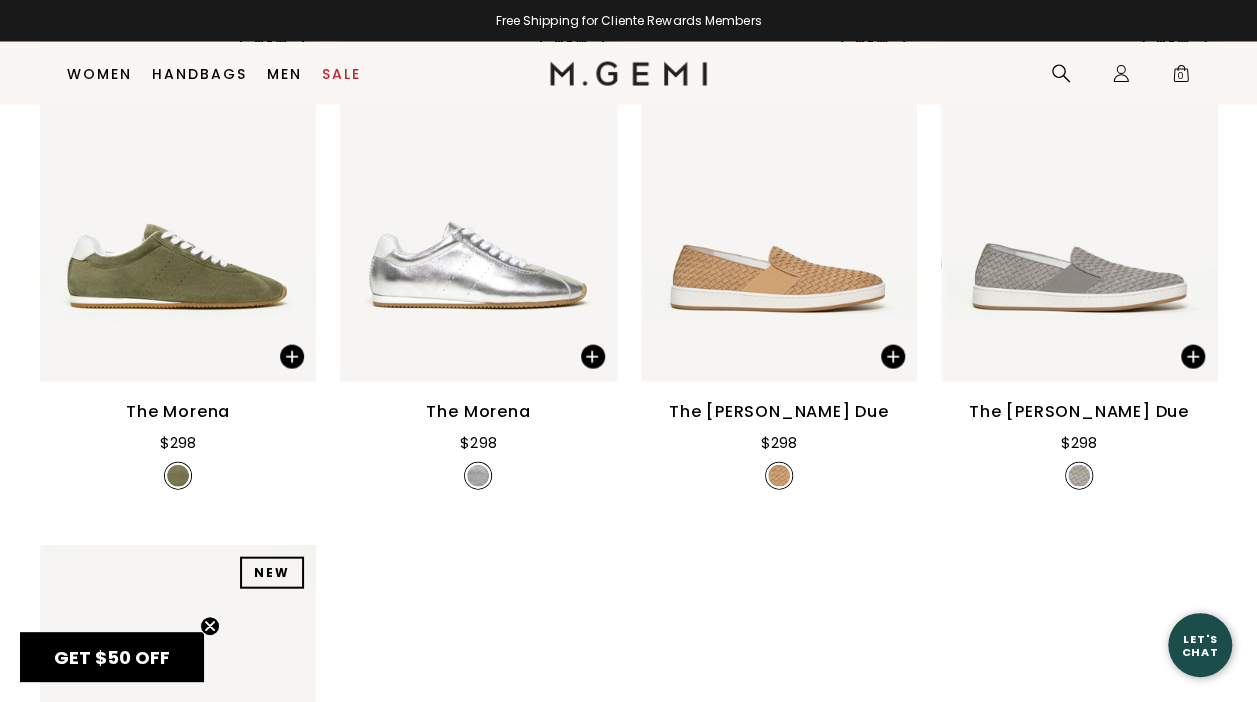 click on "The Morena" at bounding box center (178, 412) 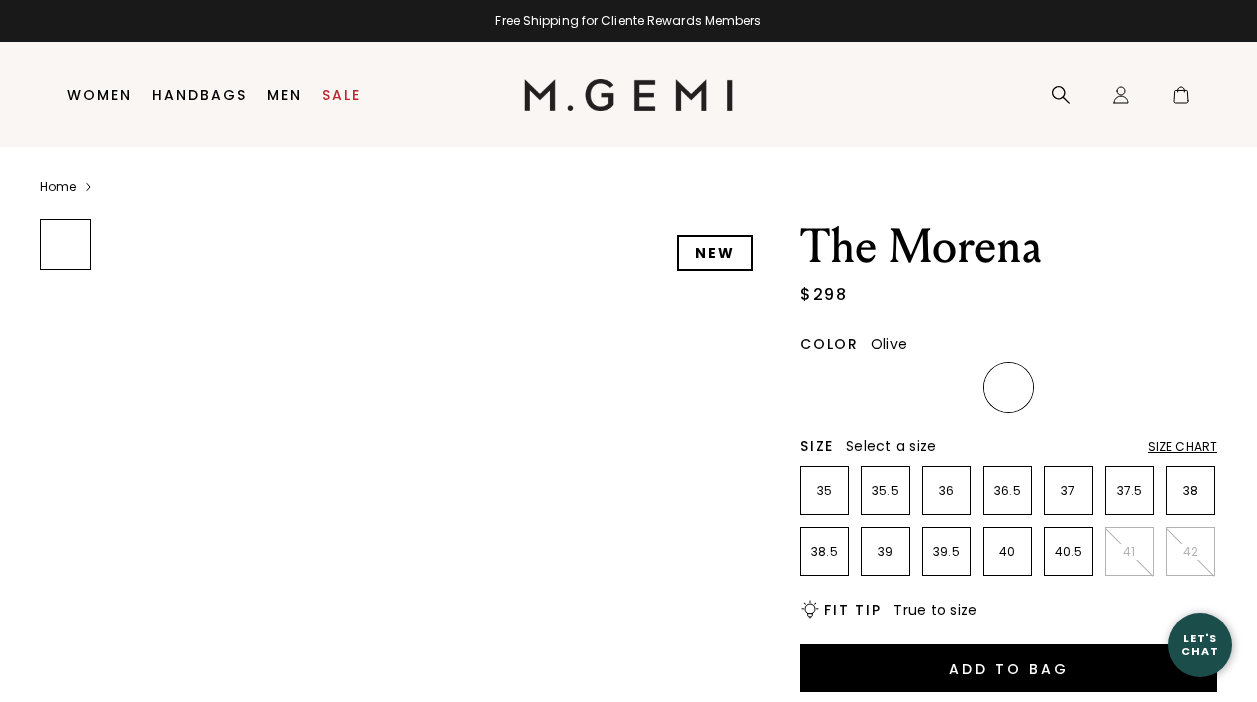 scroll, scrollTop: 0, scrollLeft: 0, axis: both 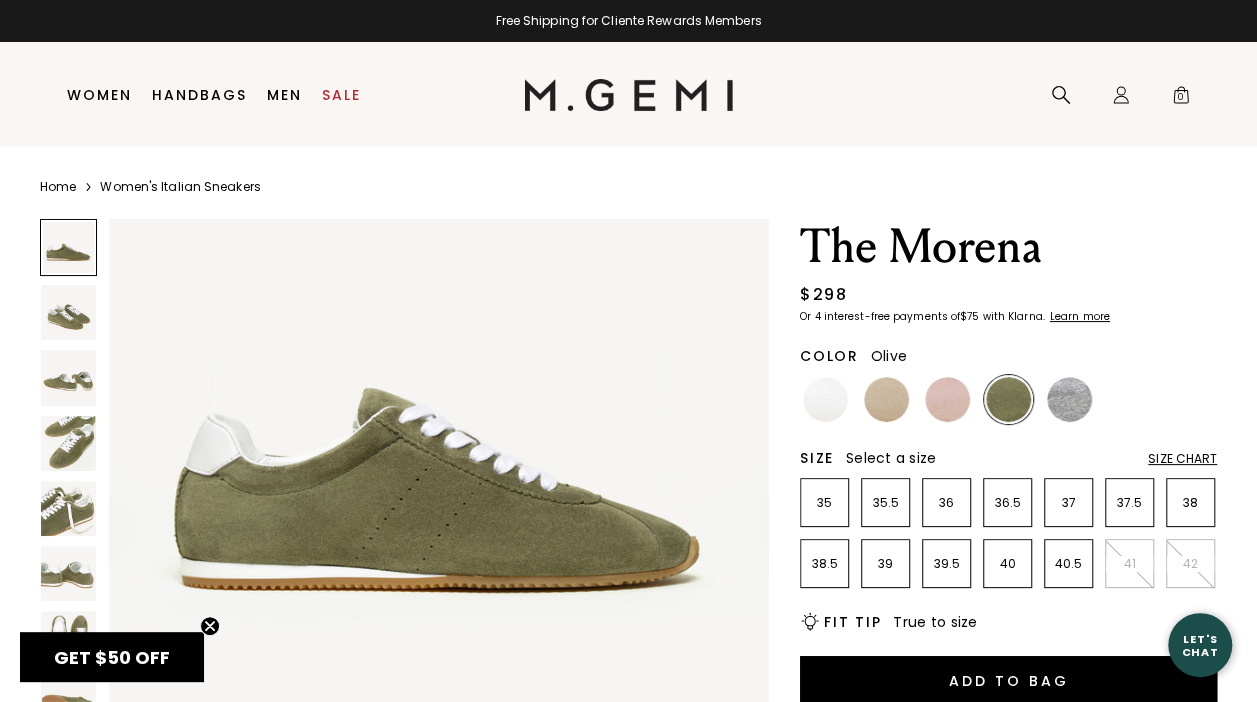 click at bounding box center (68, 312) 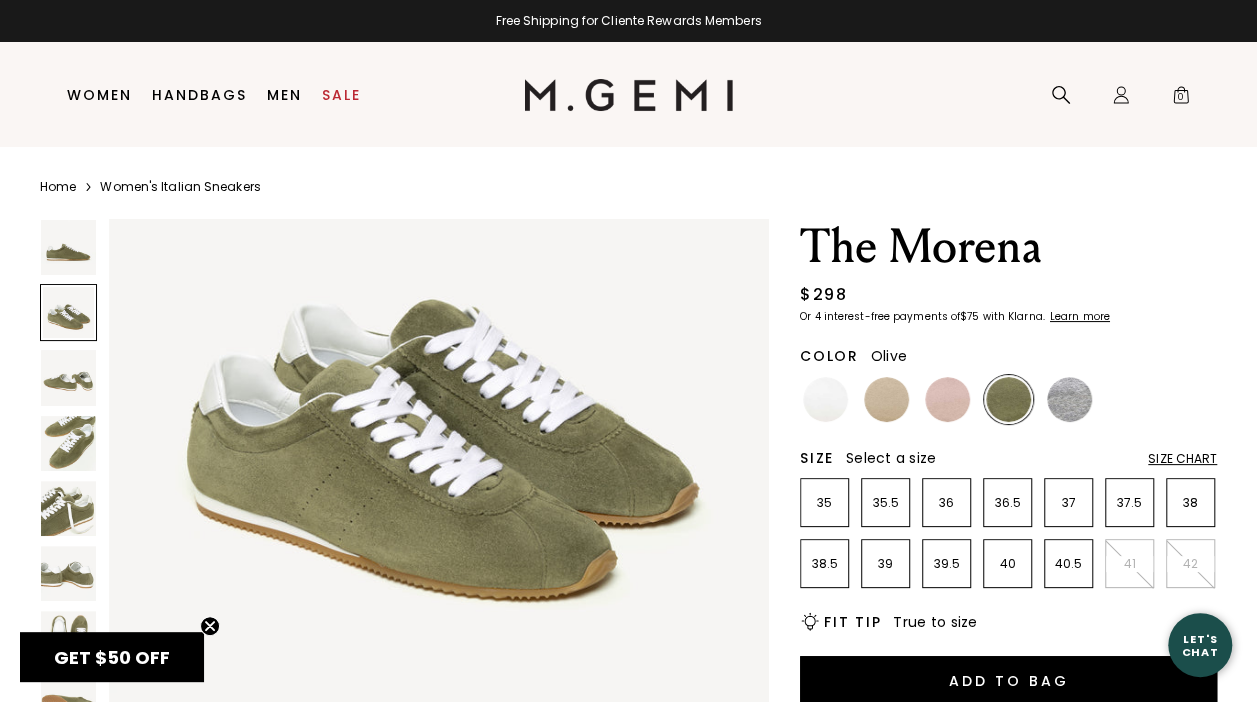 scroll, scrollTop: 828, scrollLeft: 0, axis: vertical 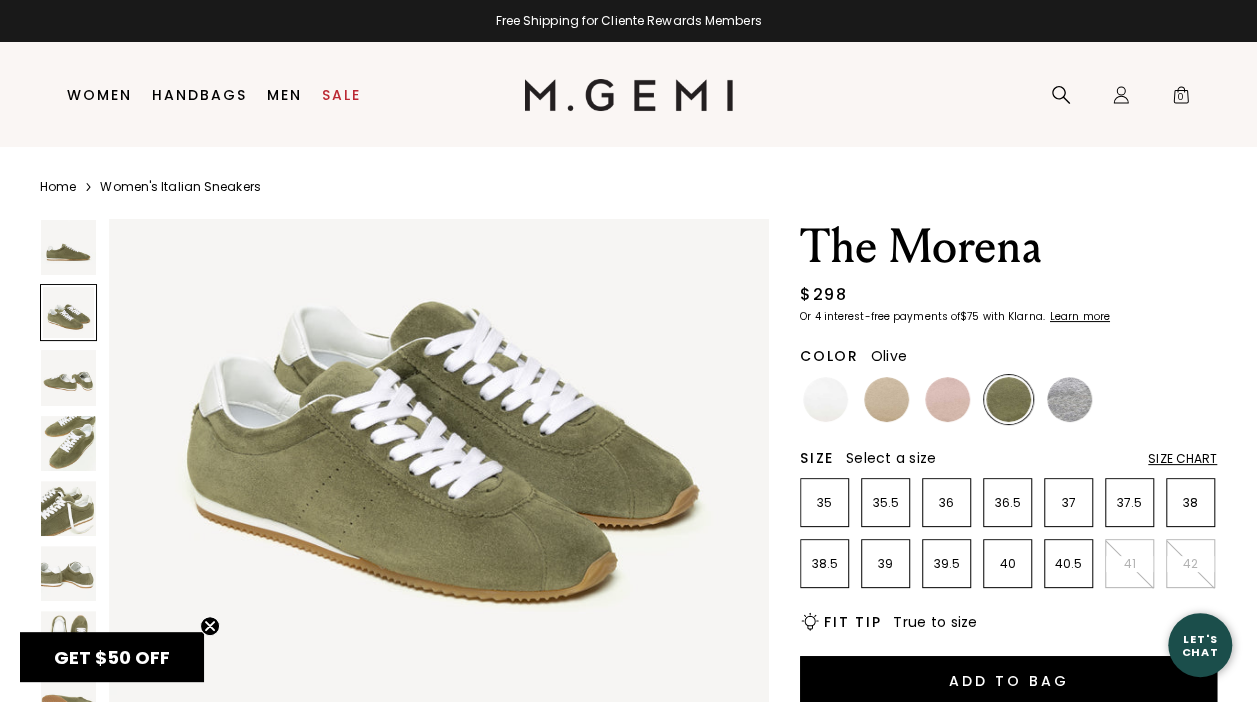 click at bounding box center [68, 377] 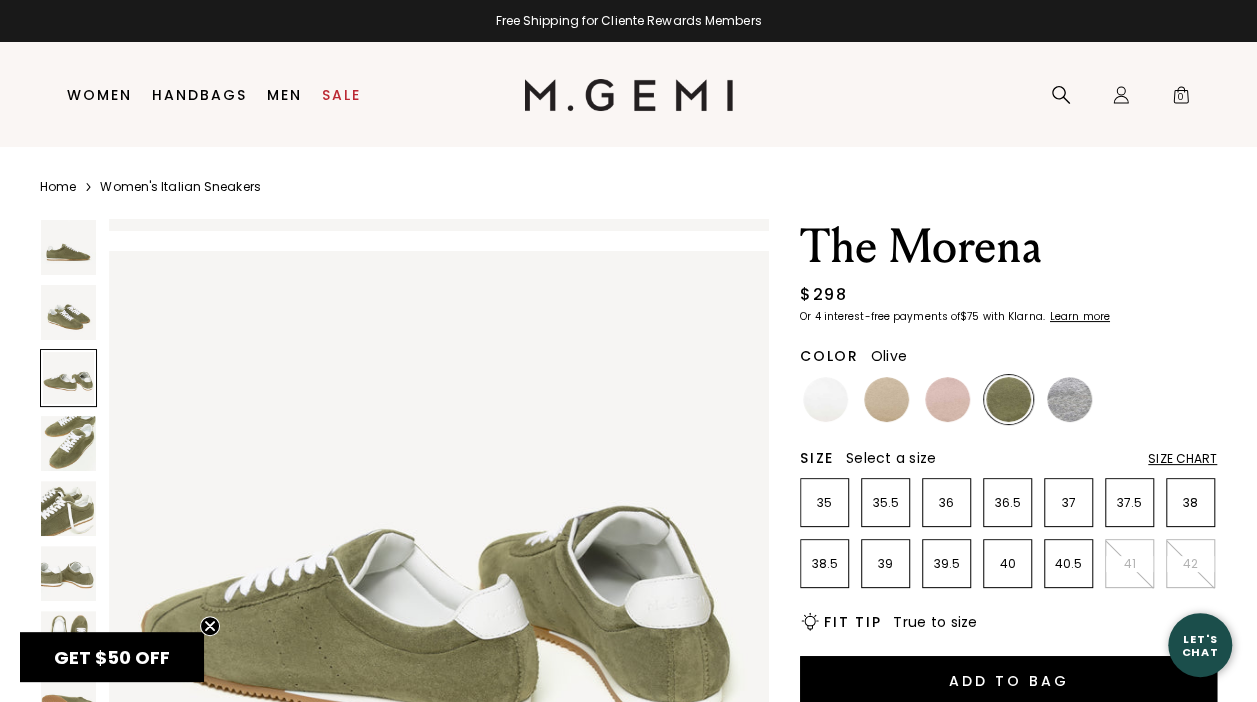 click at bounding box center [68, 443] 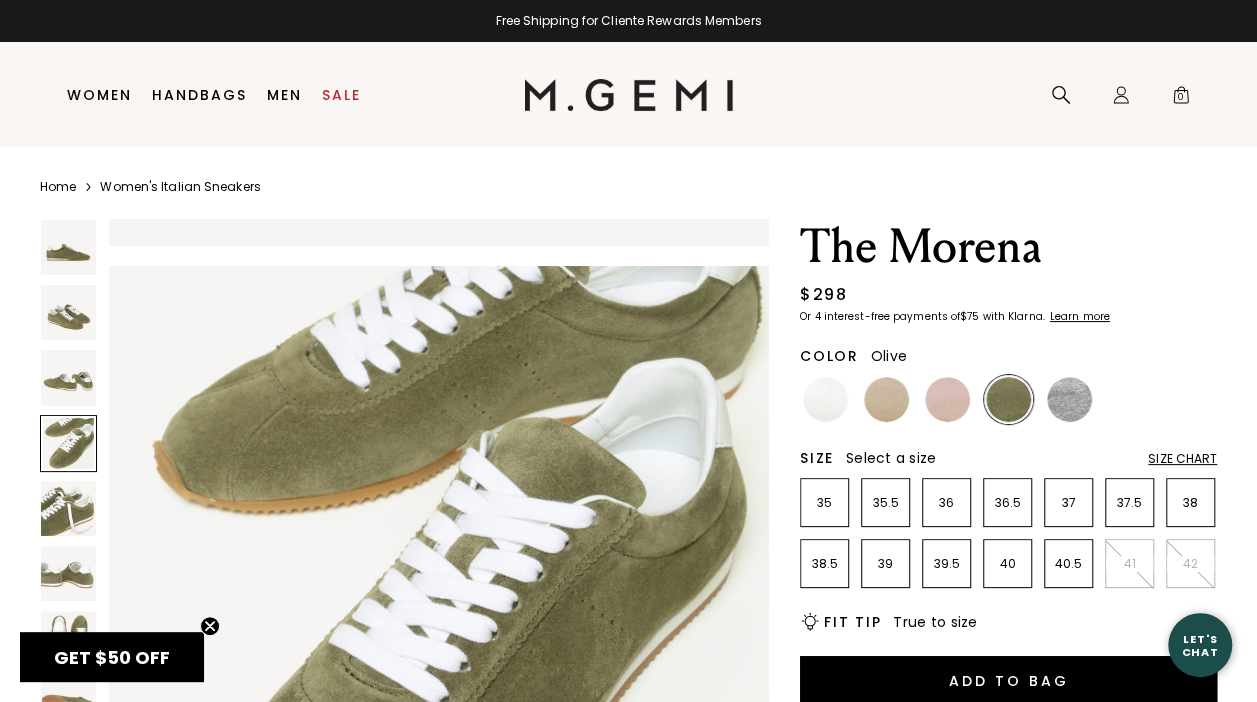 click at bounding box center (68, 508) 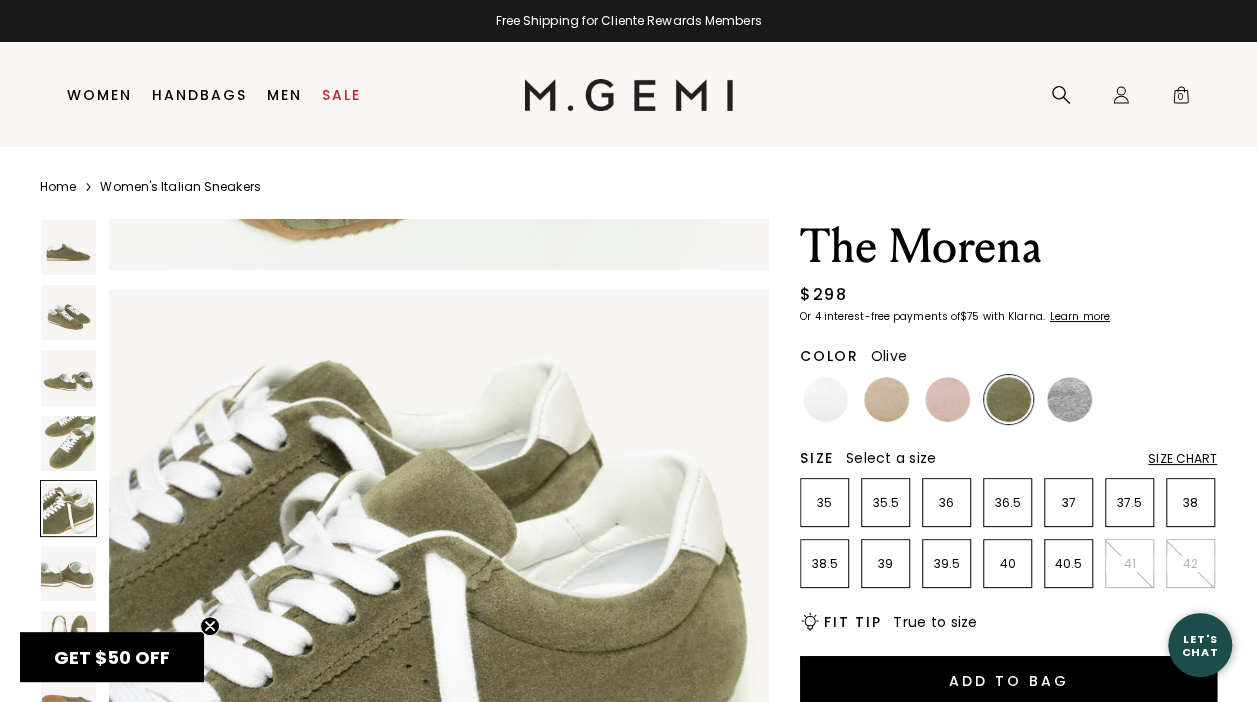 scroll, scrollTop: 2657, scrollLeft: 0, axis: vertical 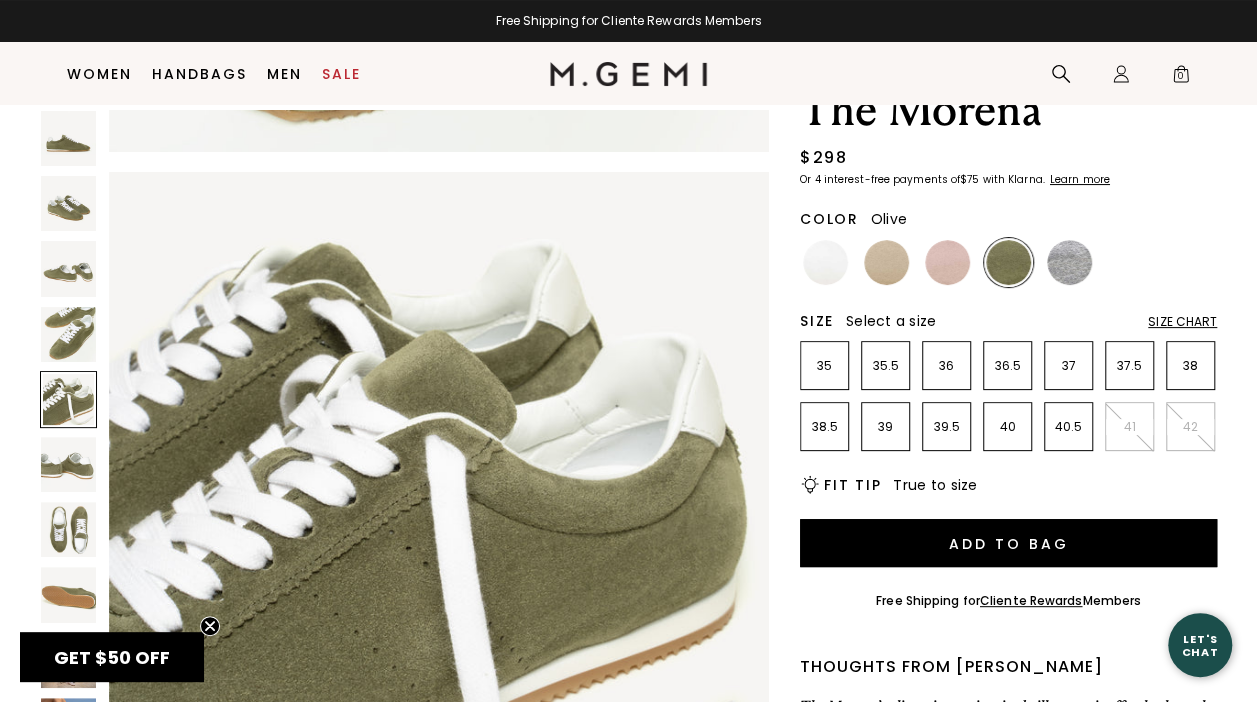 click at bounding box center (68, 464) 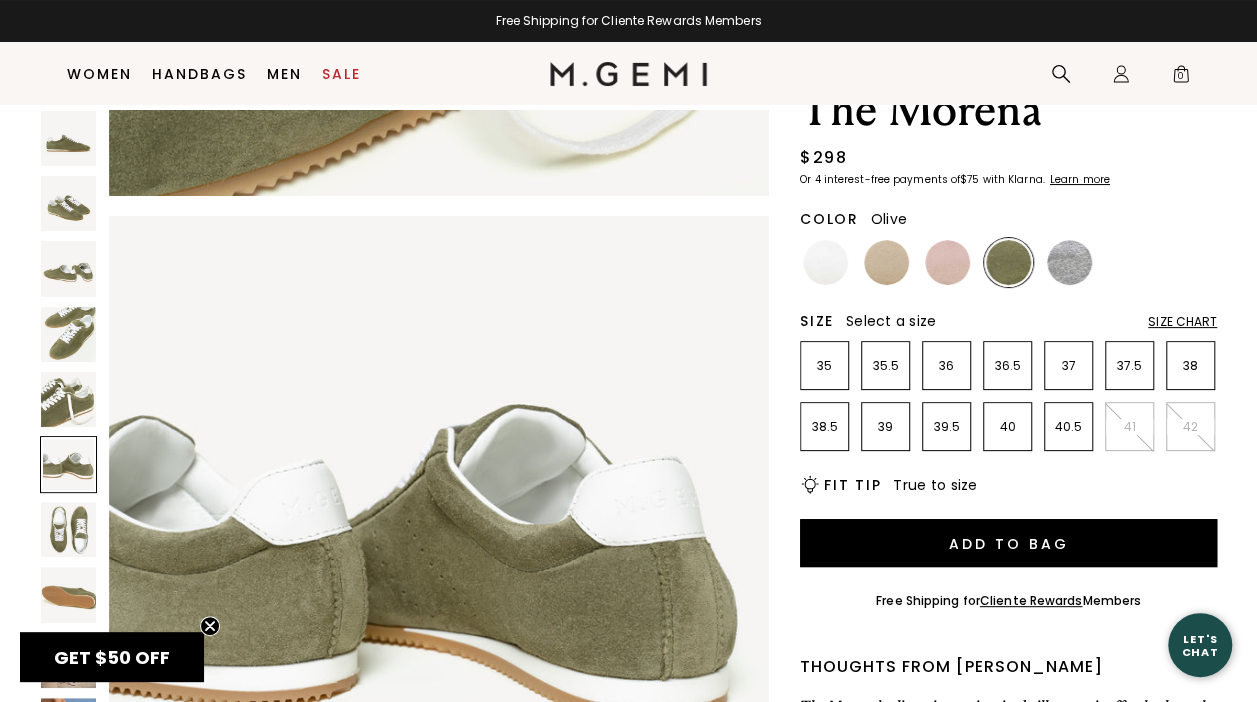 scroll, scrollTop: 3321, scrollLeft: 0, axis: vertical 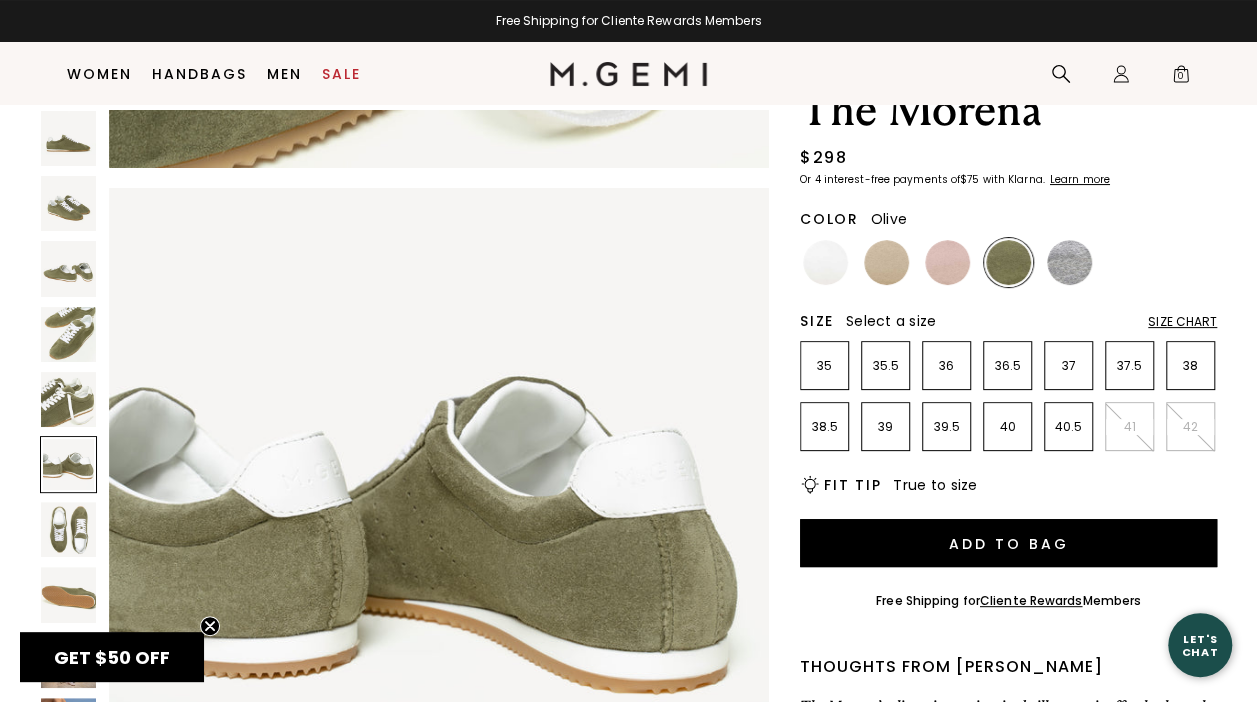 click at bounding box center (68, 529) 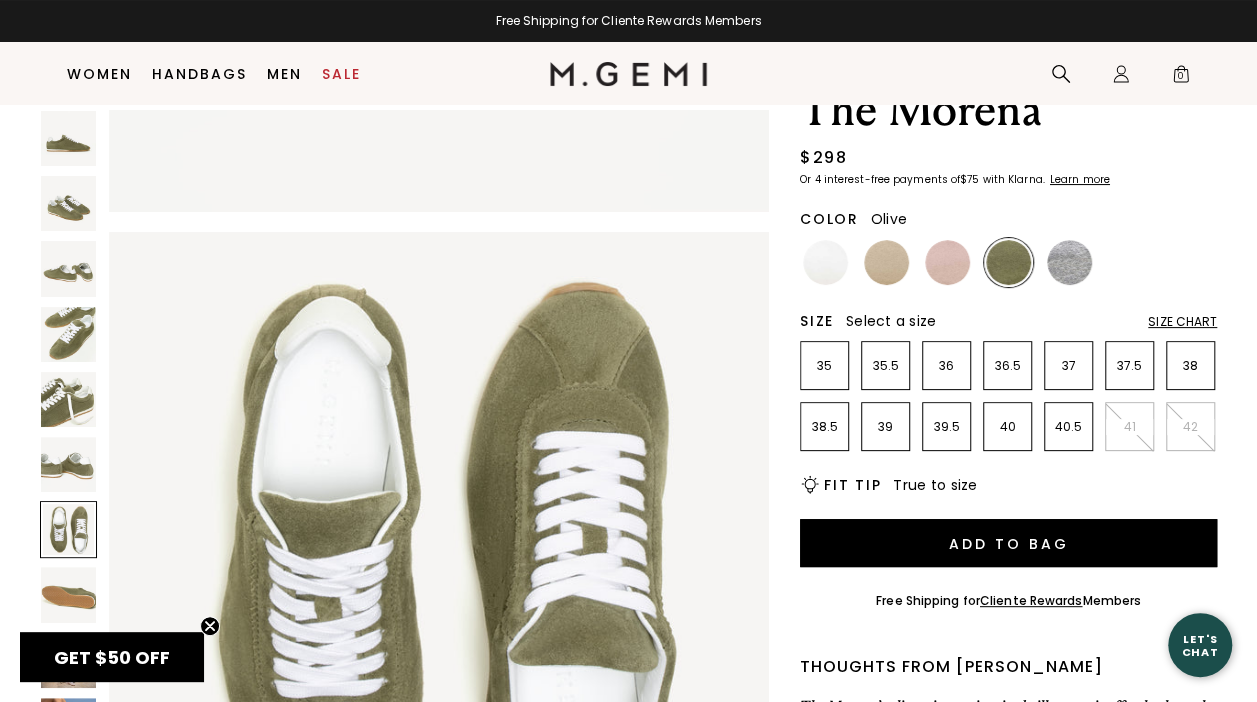 scroll, scrollTop: 3985, scrollLeft: 0, axis: vertical 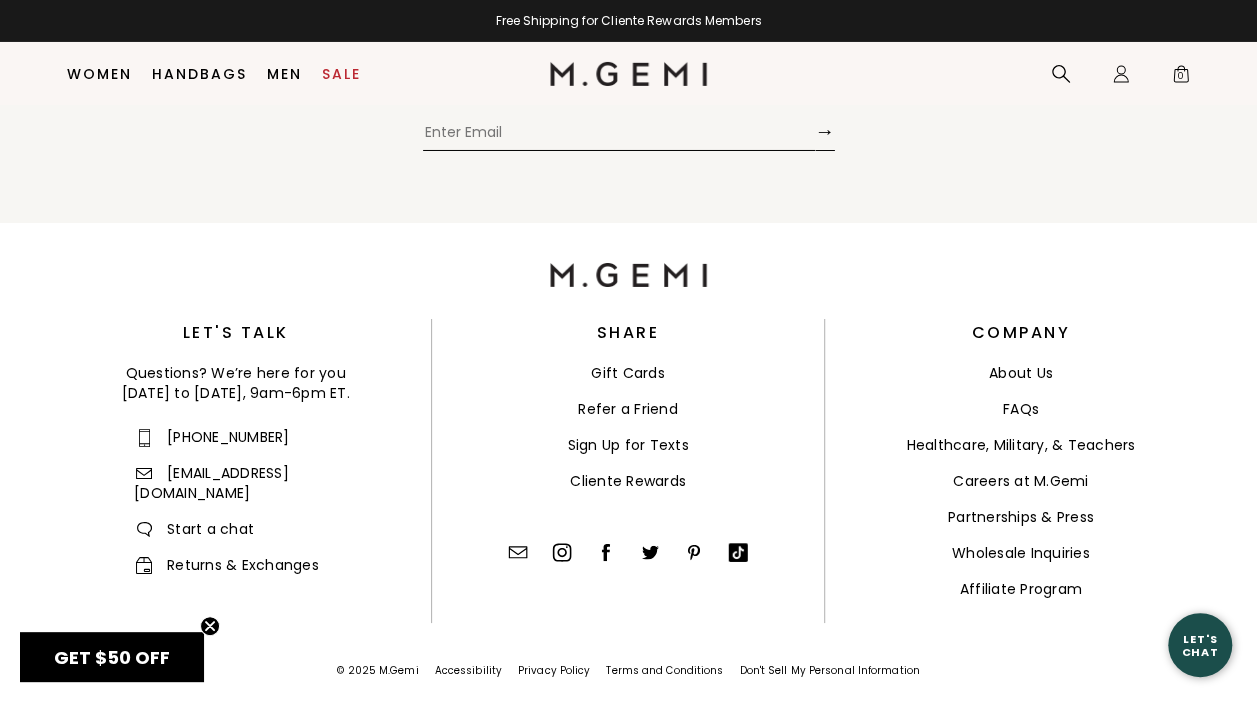 click on "FAQs" at bounding box center (1021, 409) 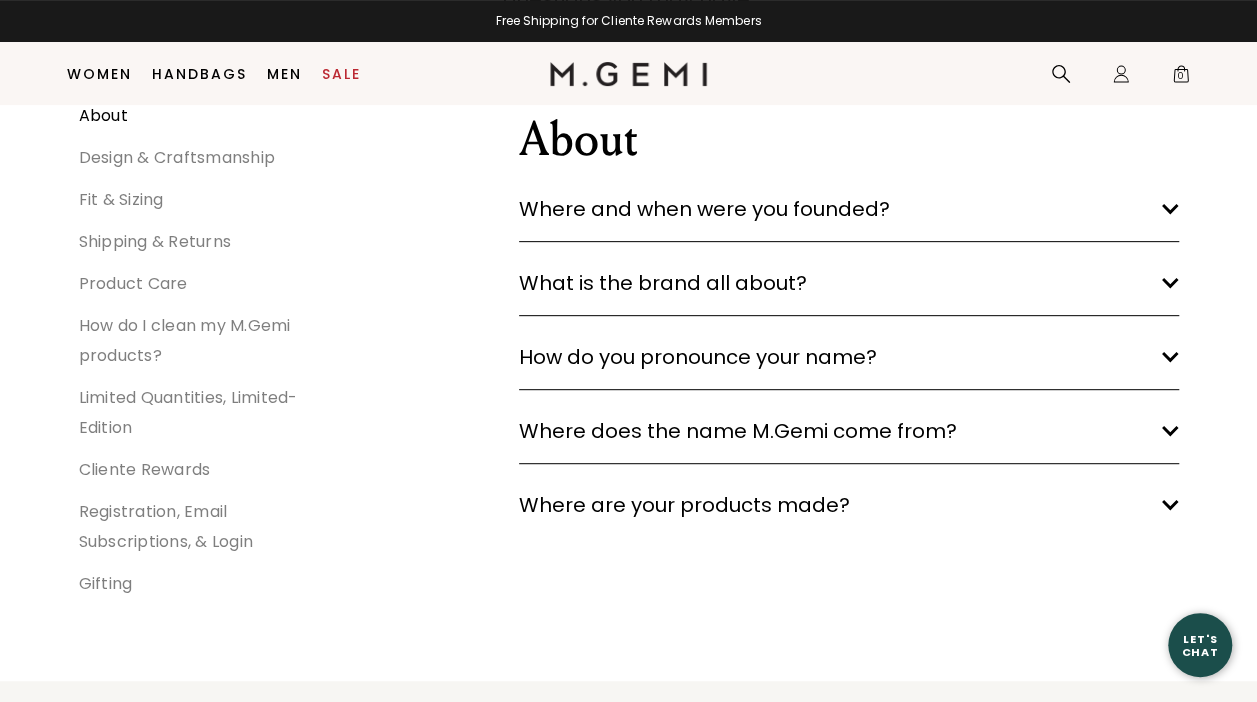 scroll, scrollTop: 0, scrollLeft: 0, axis: both 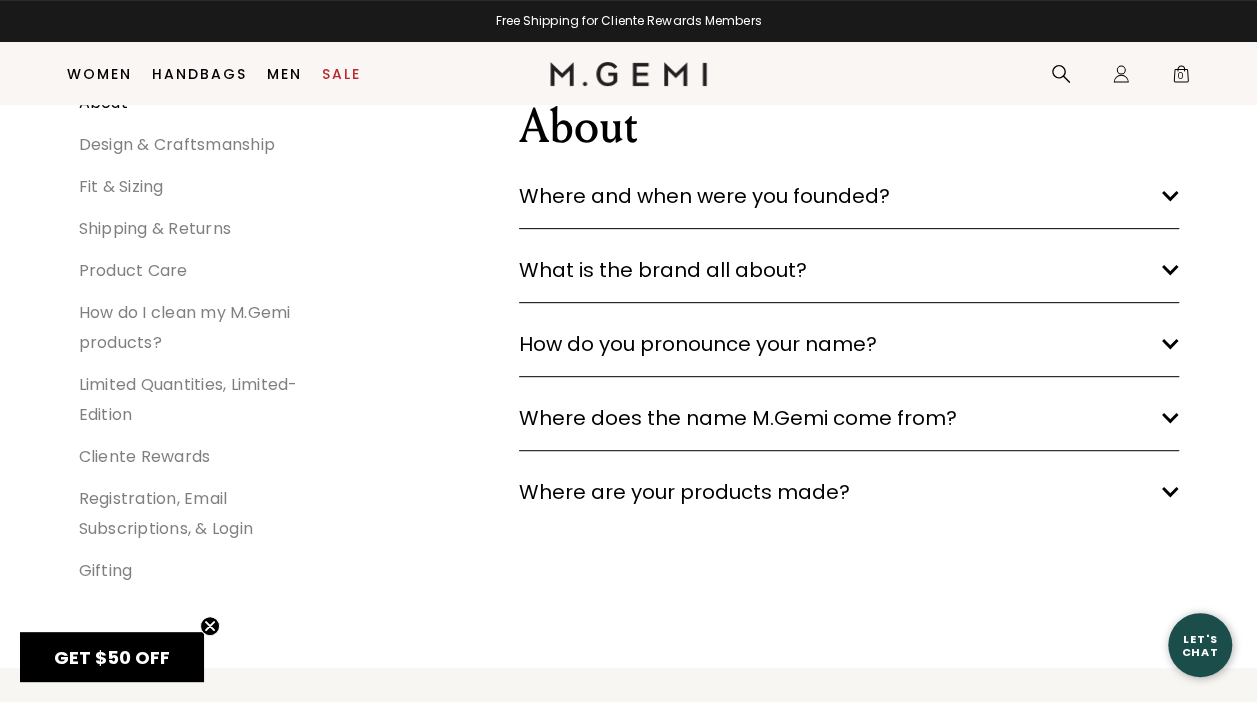 click on "Where and when were you founded?
arrow down" at bounding box center (849, 196) 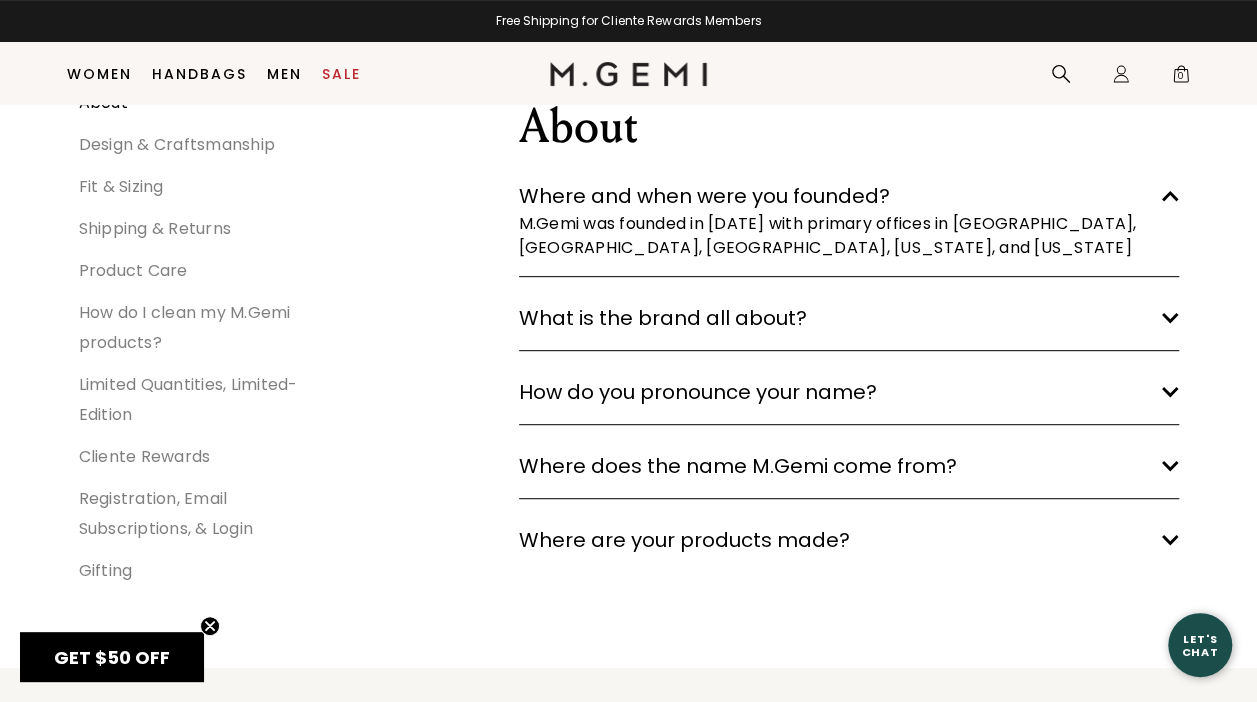 click on "What is the brand all about?
arrow down" at bounding box center [849, 318] 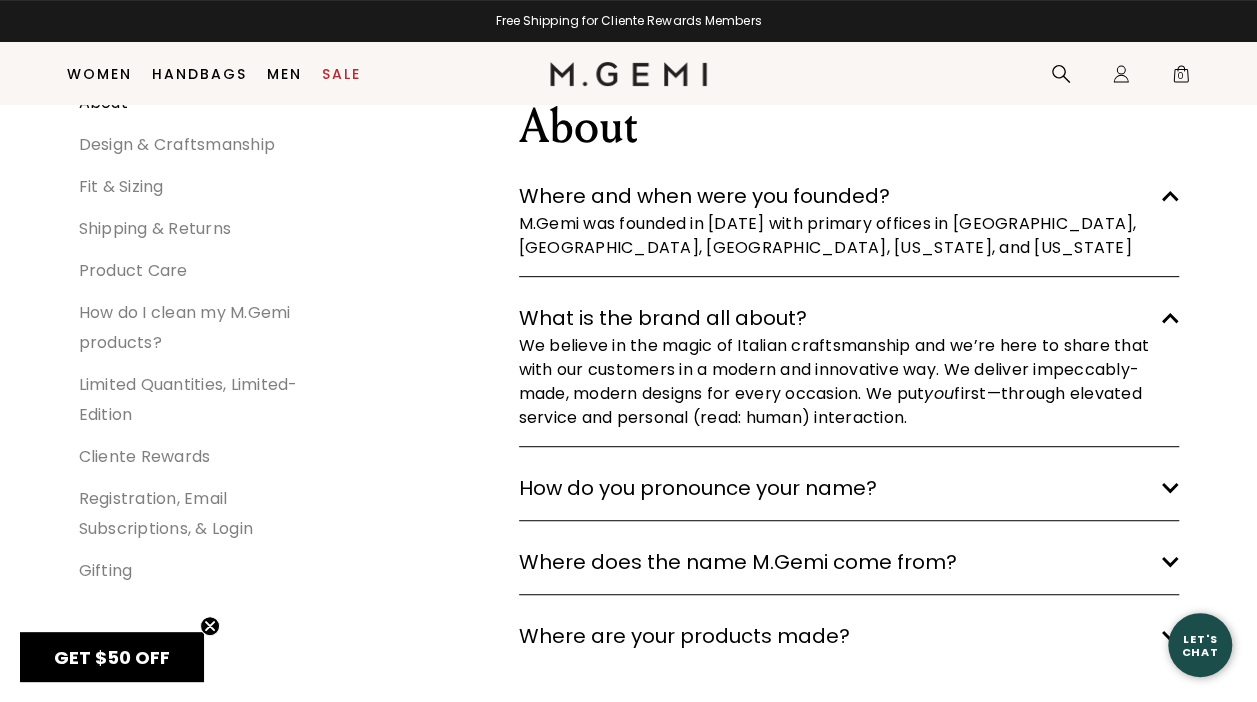 click on "arrow down" 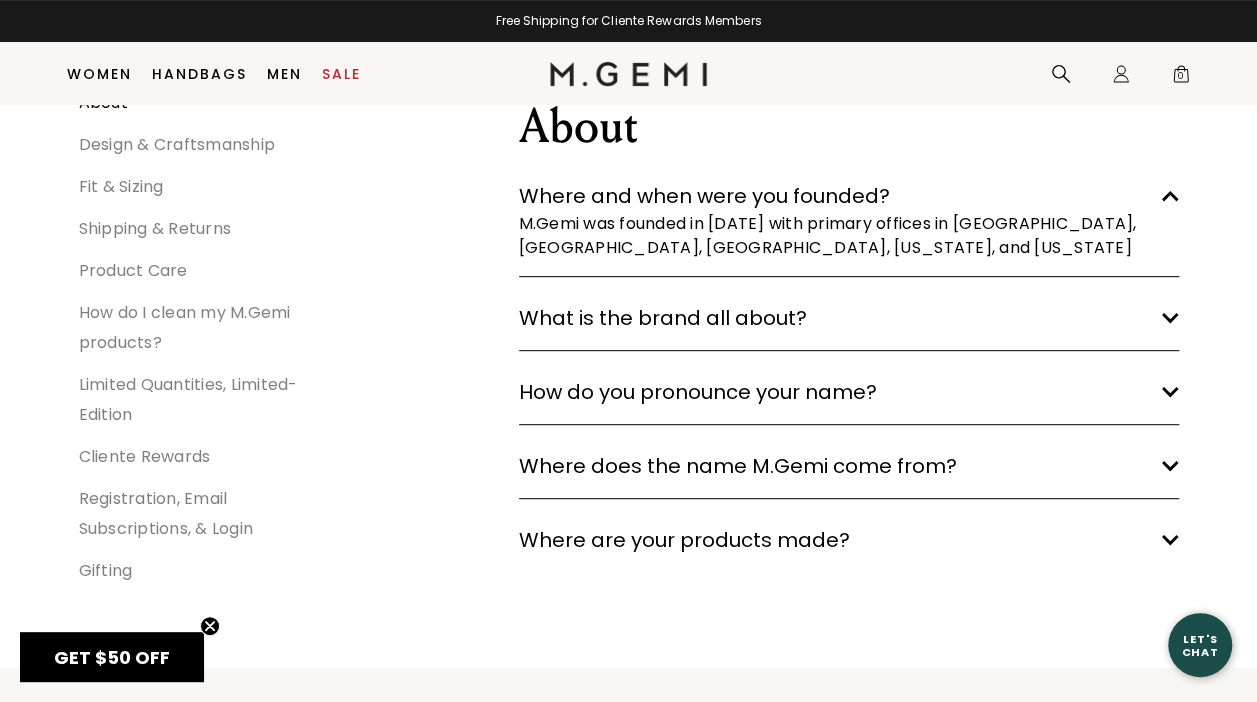 click on "How do you pronounce your name?
arrow down" at bounding box center (849, 392) 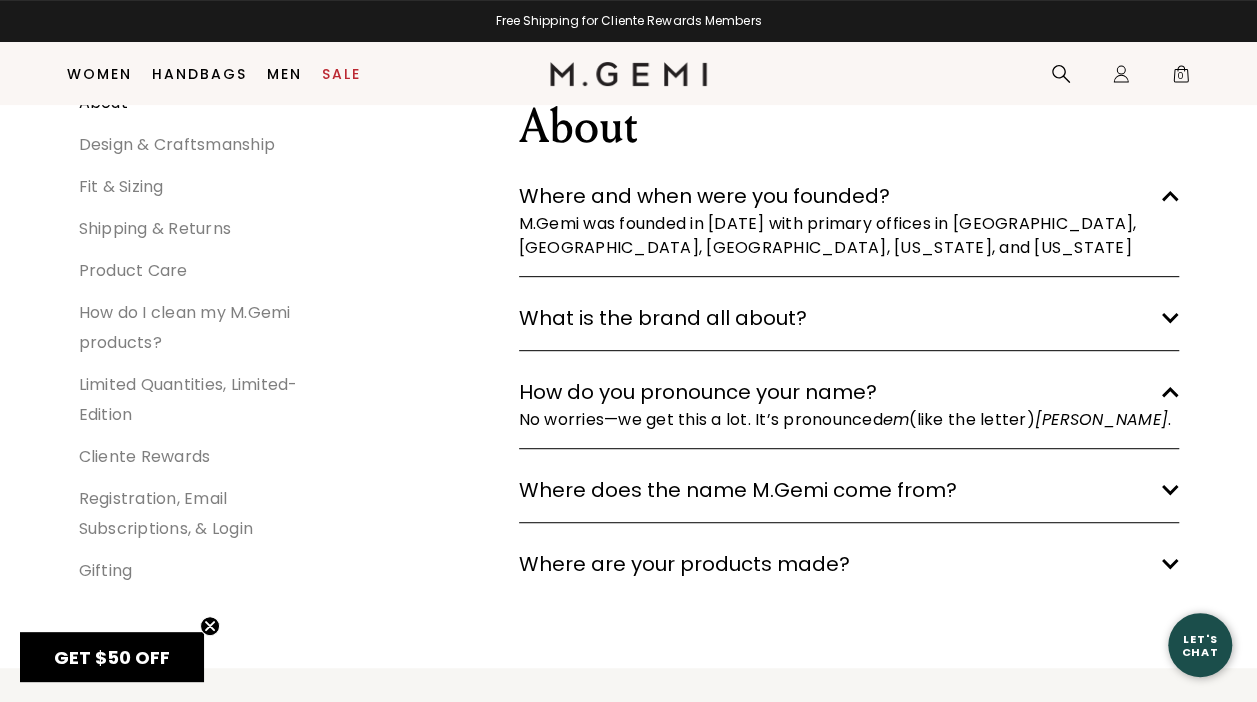 click on "How do you pronounce your name?
arrow down" at bounding box center [849, 392] 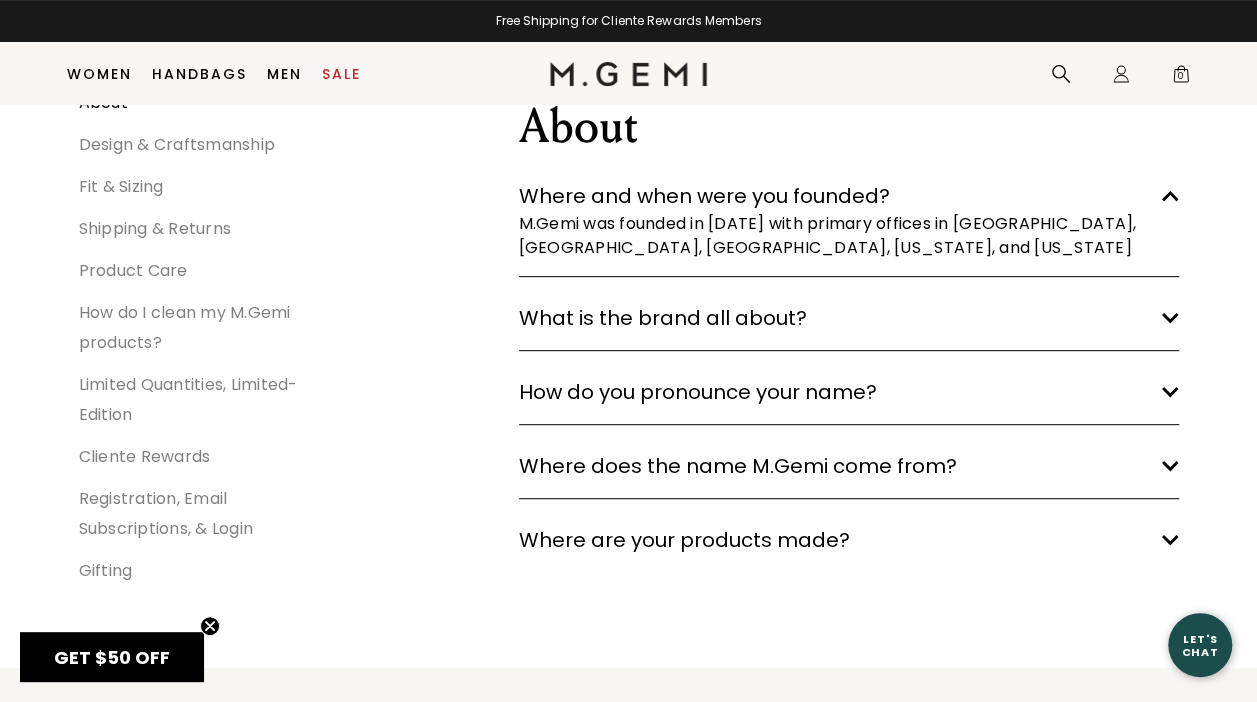 click on "Where does the name M.Gemi come from?
arrow down" at bounding box center [849, 466] 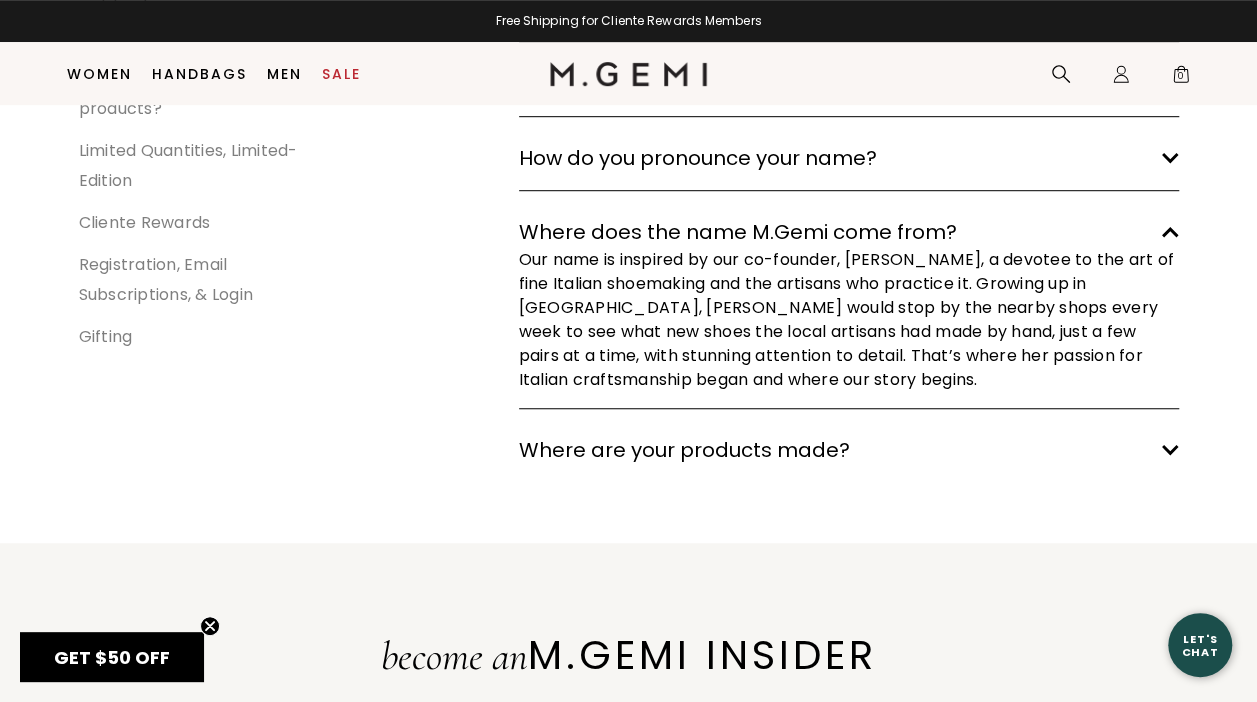 scroll, scrollTop: 562, scrollLeft: 0, axis: vertical 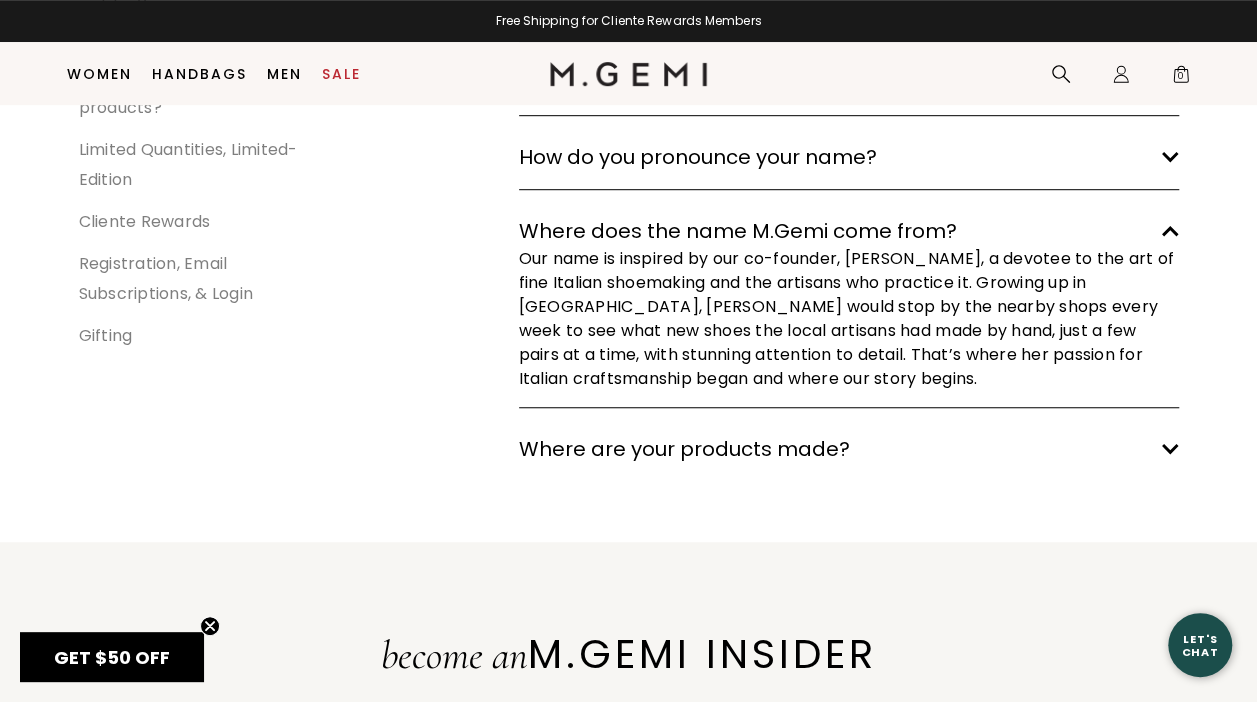click on "Where are your products made?
arrow down" at bounding box center [849, 449] 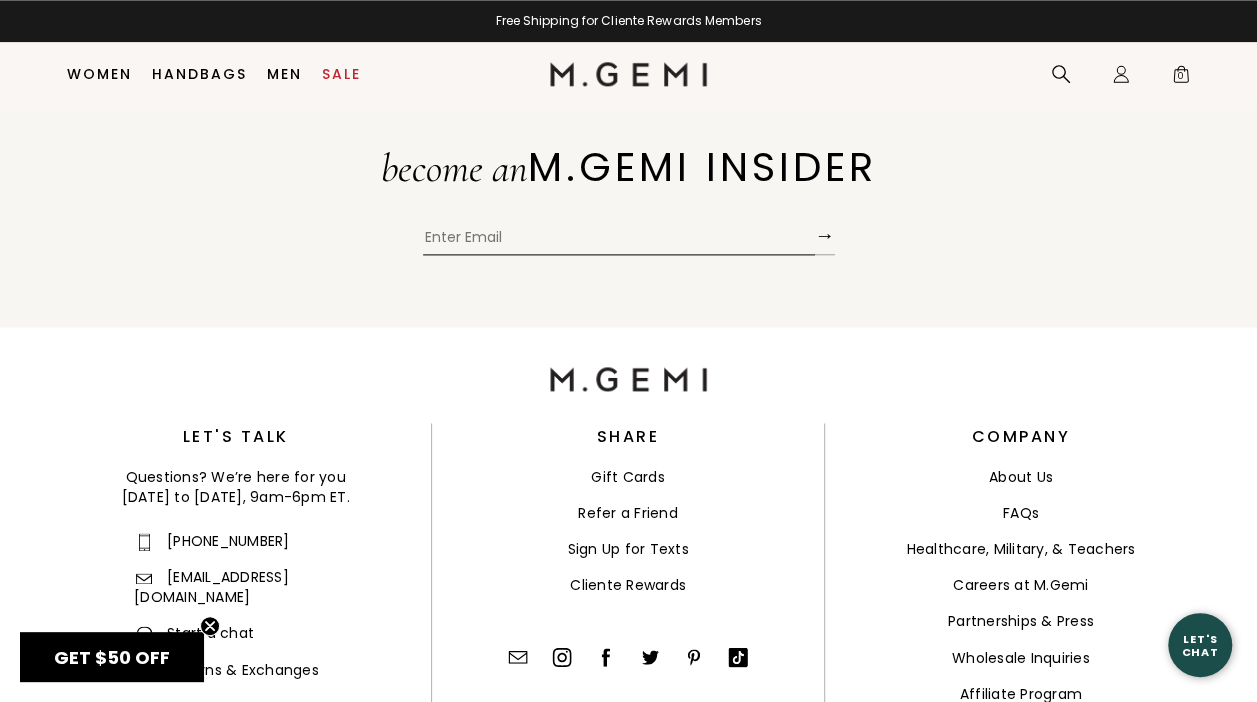 scroll, scrollTop: 1360, scrollLeft: 0, axis: vertical 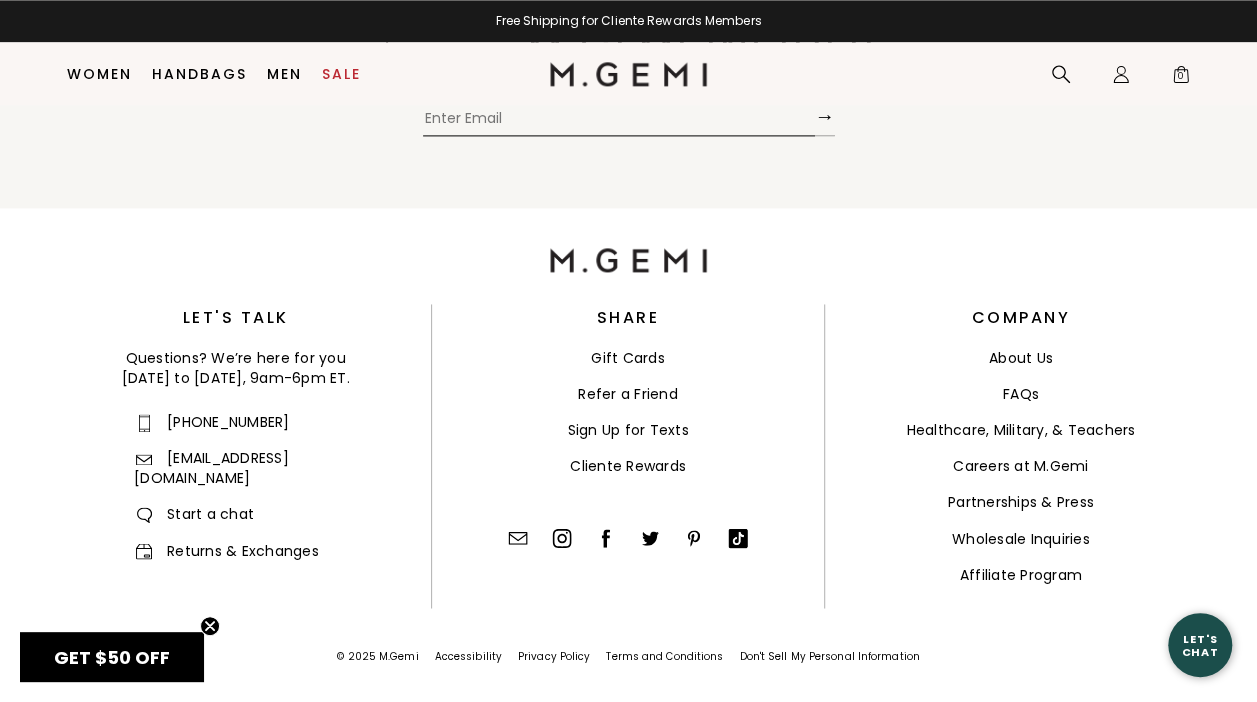 click on "Partnerships & Press" at bounding box center [1021, 502] 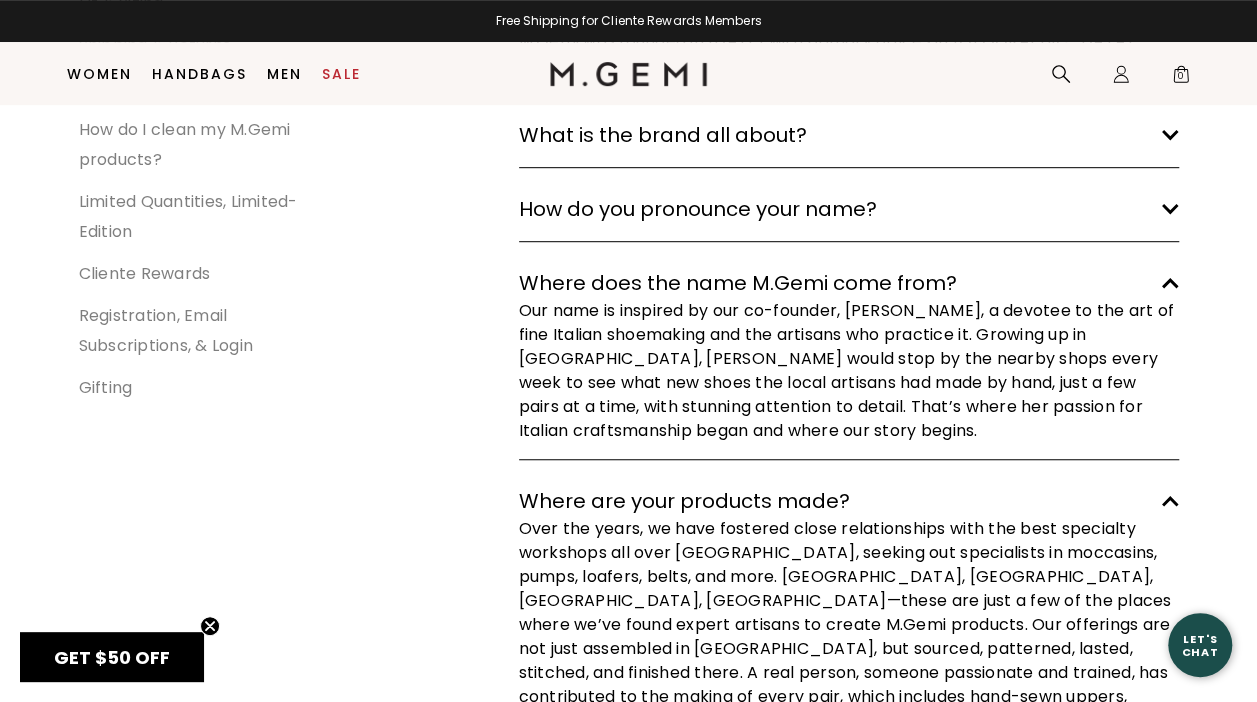 scroll, scrollTop: 517, scrollLeft: 0, axis: vertical 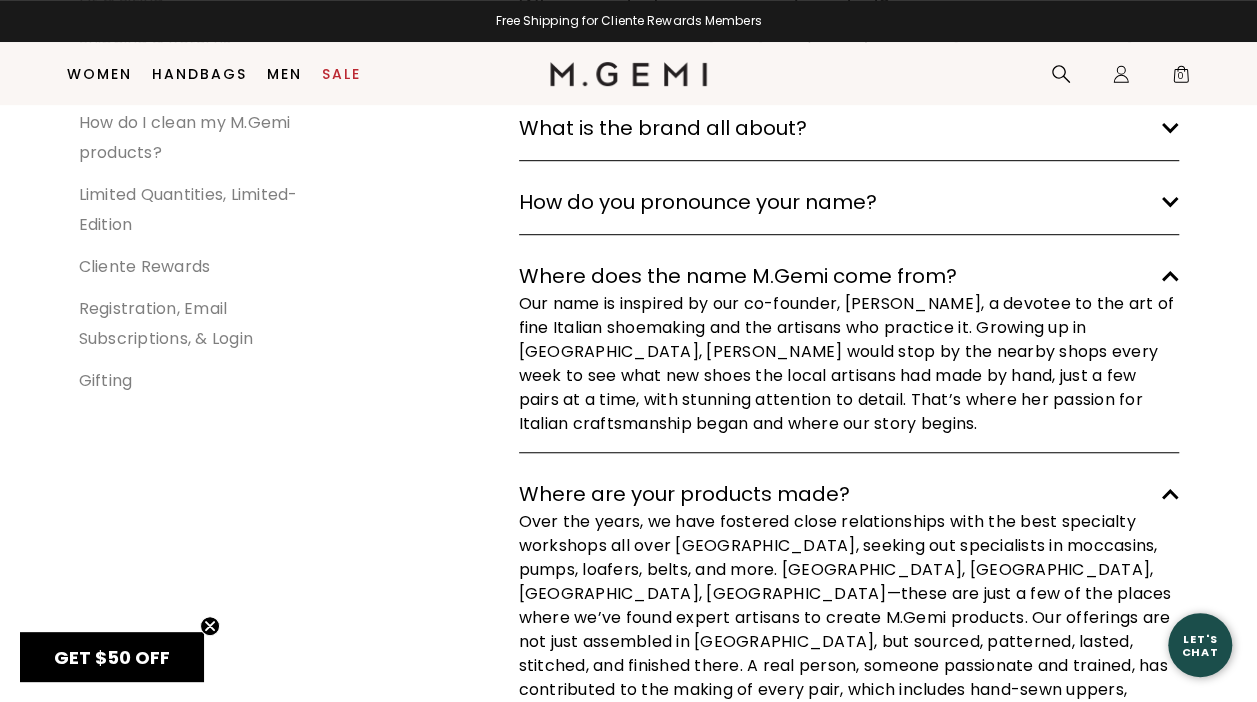 click on "Limited Quantities, Limited-Edition" at bounding box center (188, 209) 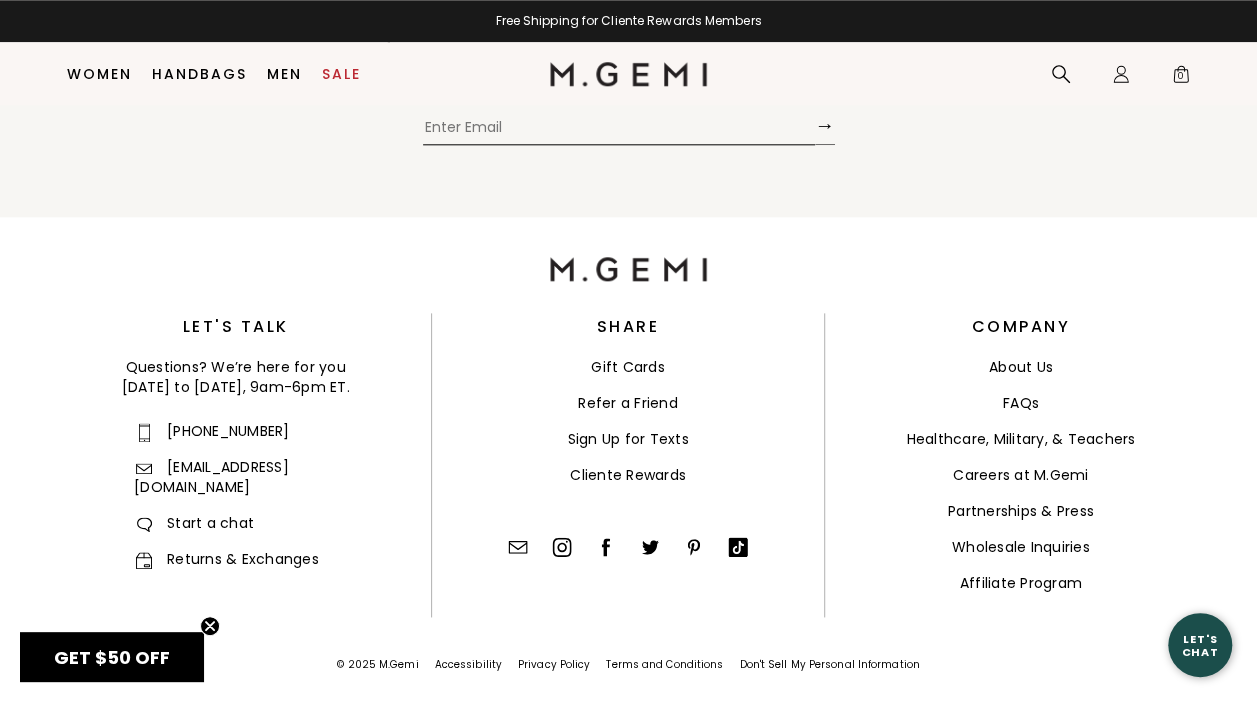 scroll, scrollTop: 1061, scrollLeft: 0, axis: vertical 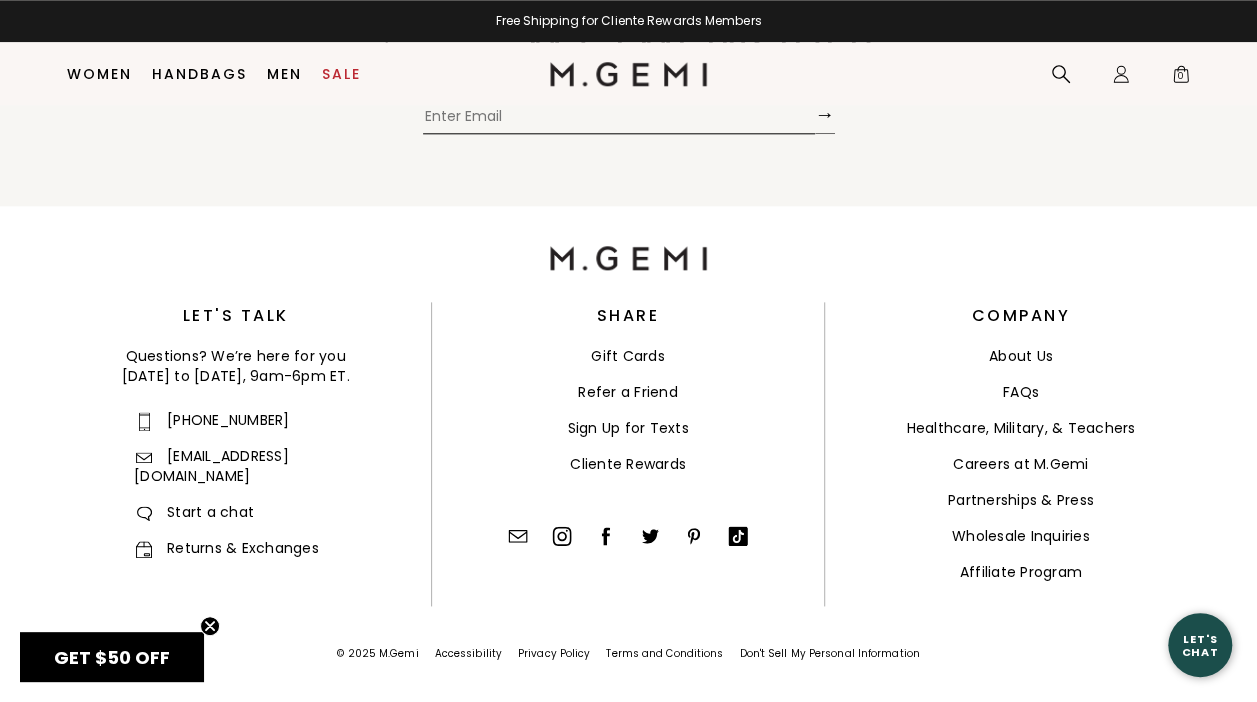 click on "Sign Up for Texts" at bounding box center [627, 428] 